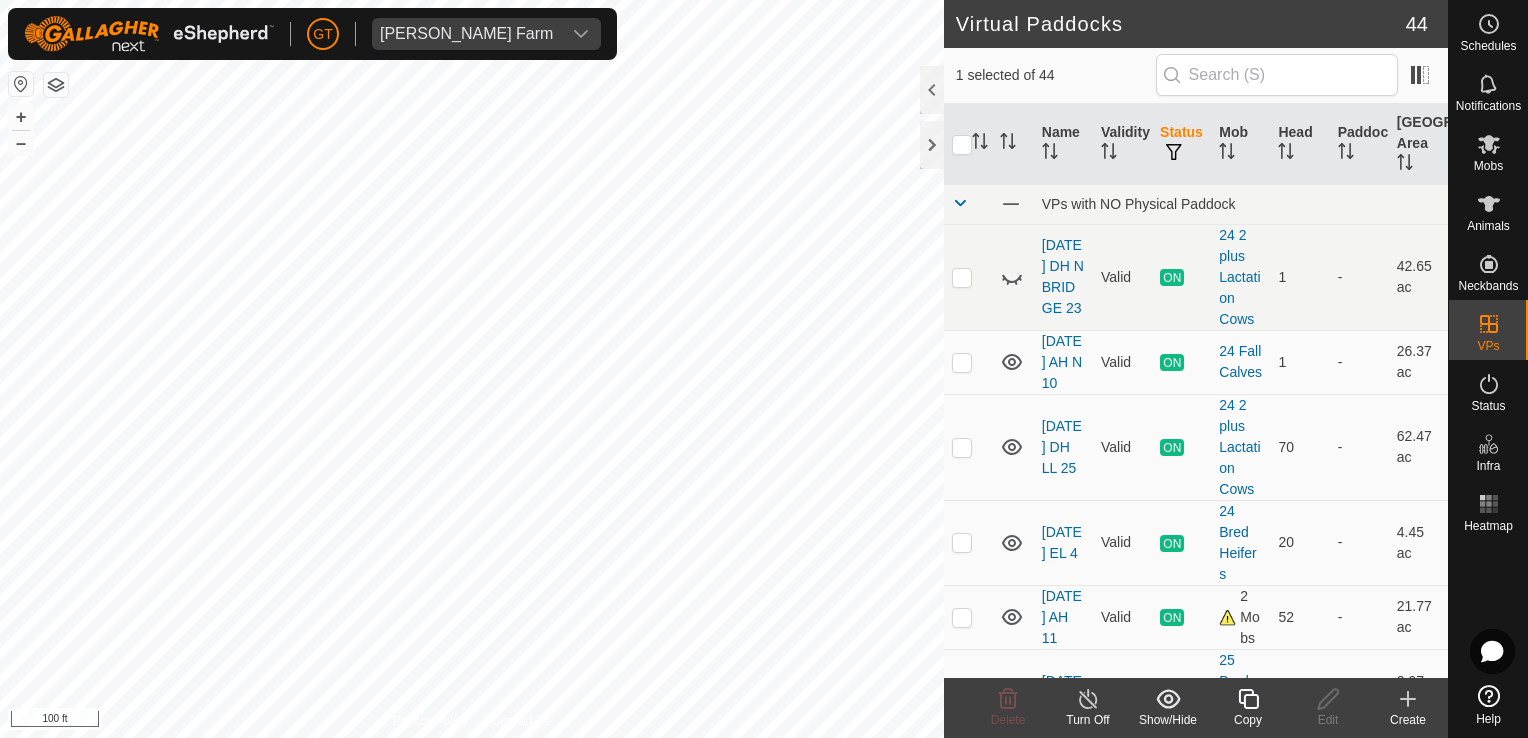 scroll, scrollTop: 0, scrollLeft: 0, axis: both 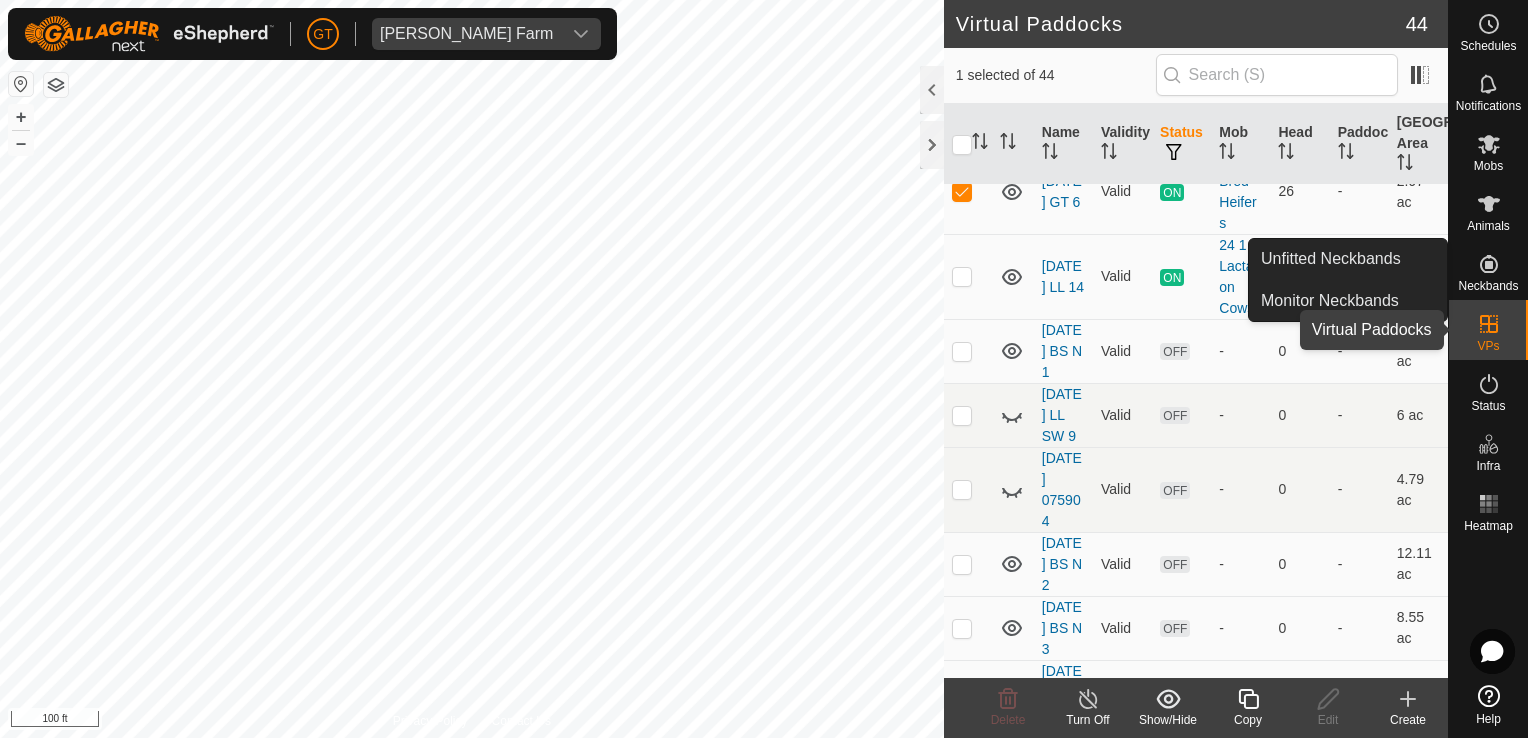 click 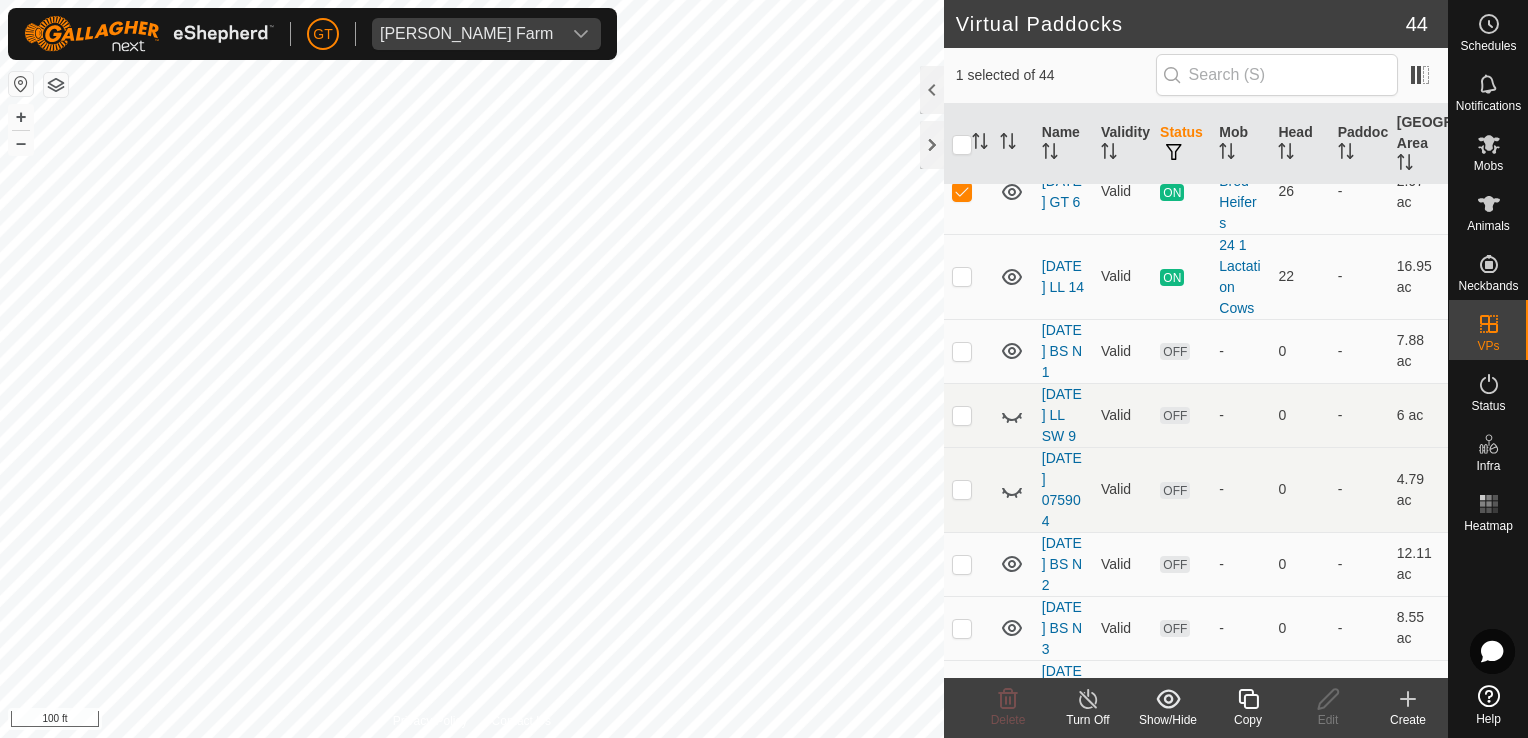 click 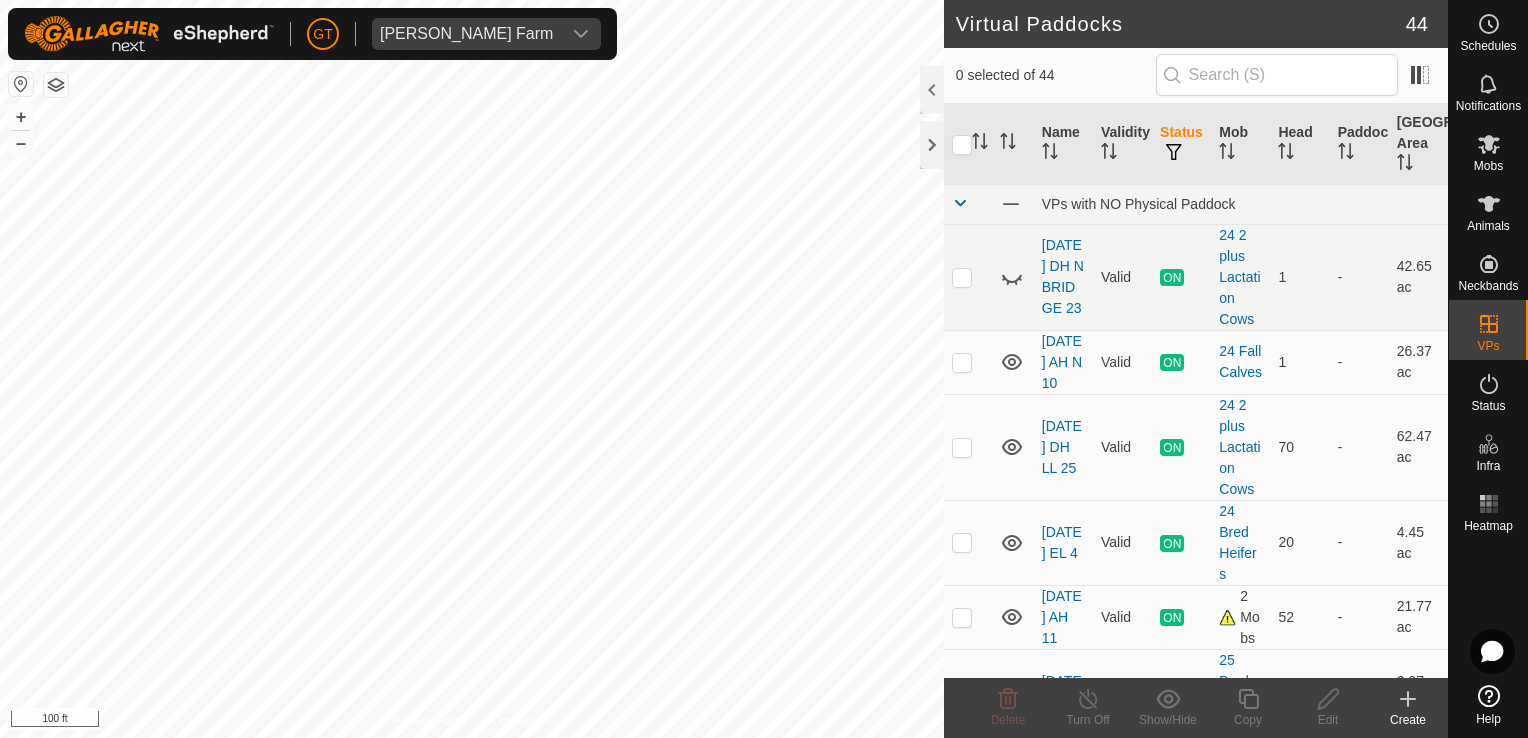 checkbox on "true" 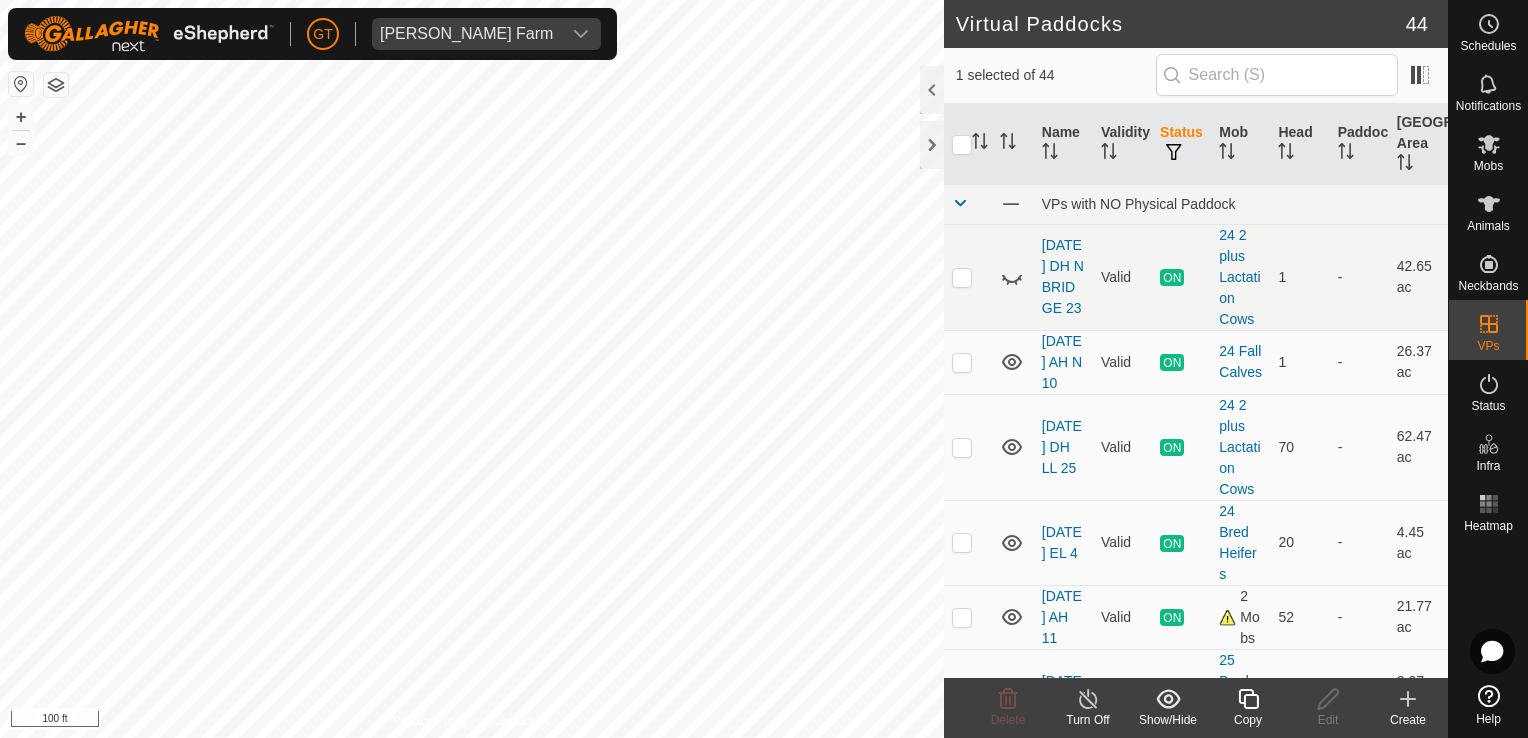 click 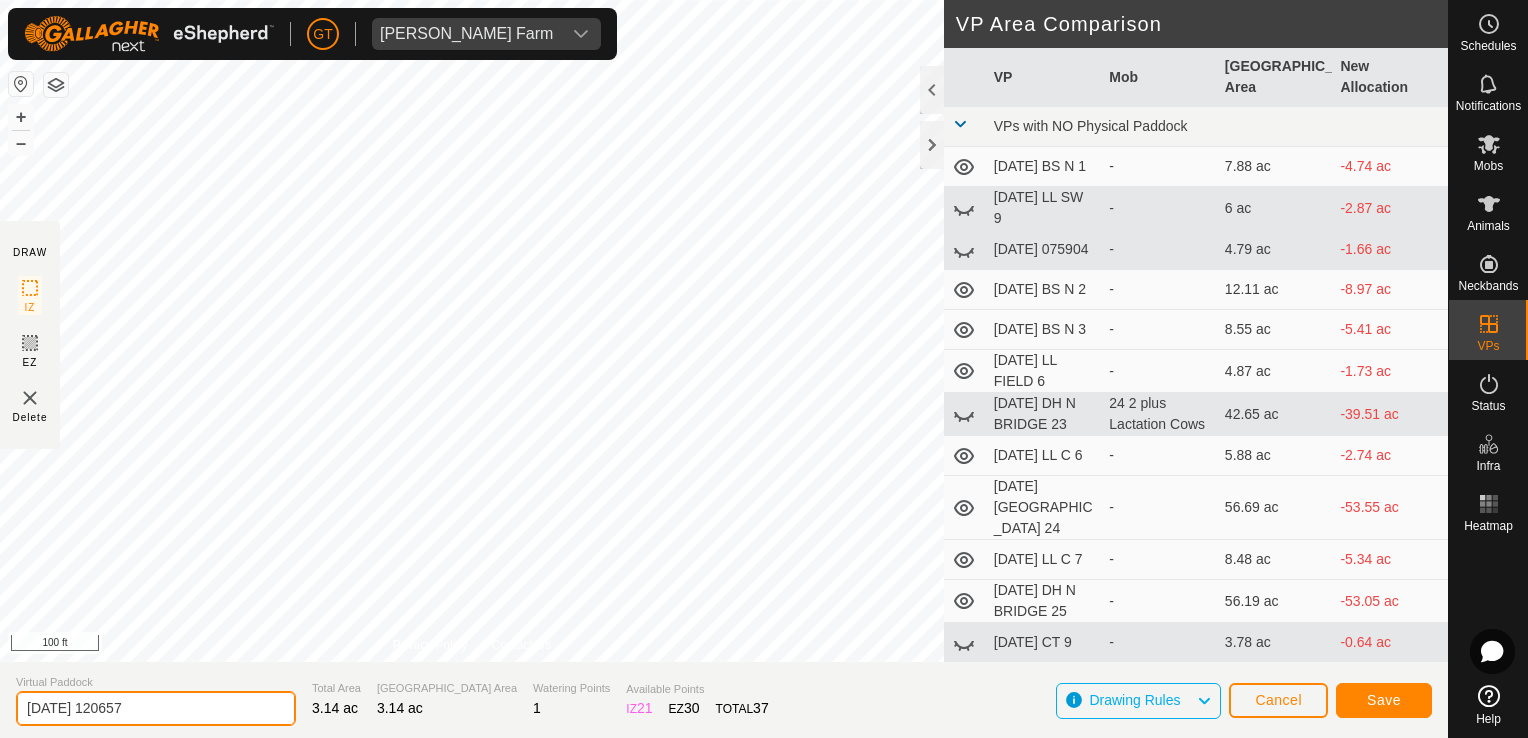 click on "[DATE] 120657" 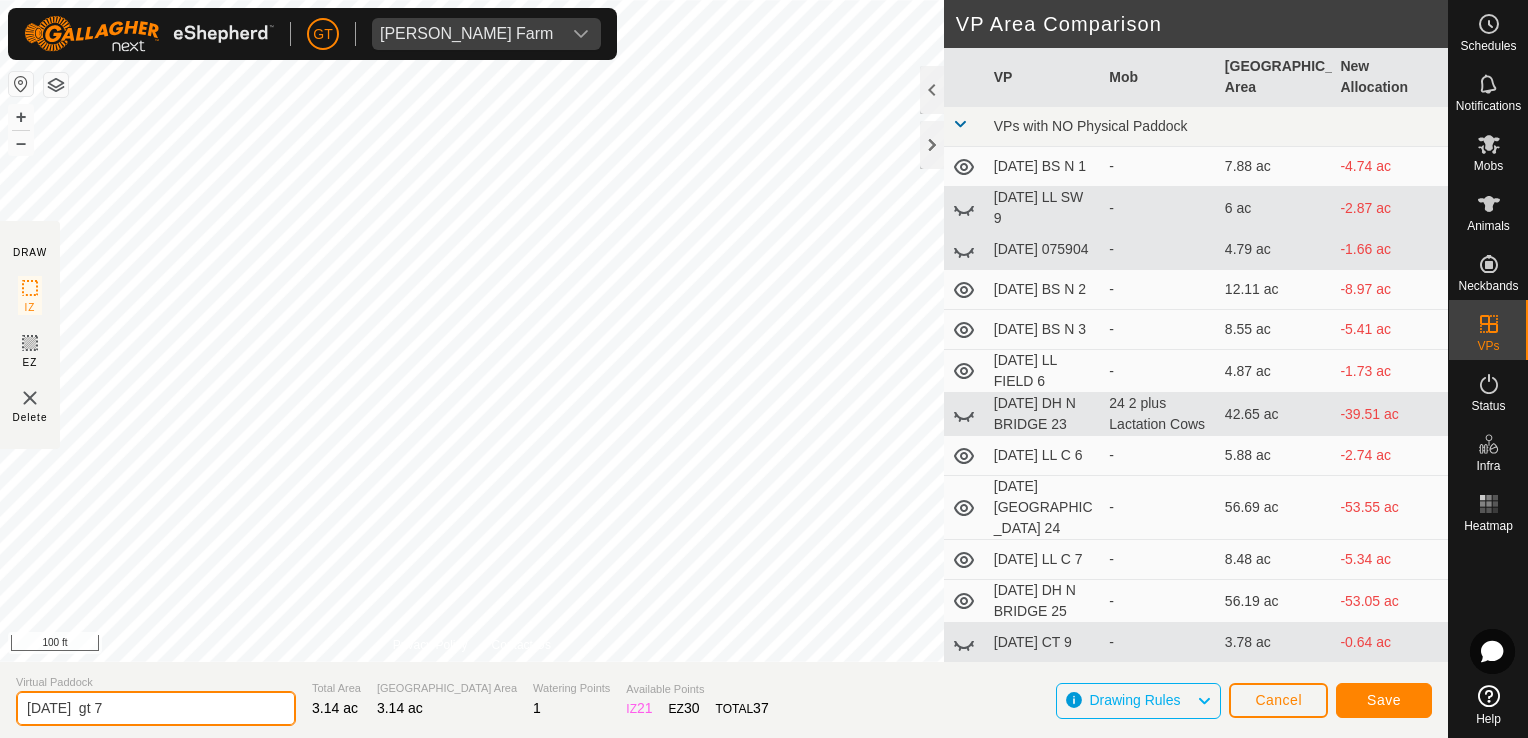 type on "[DATE]  gt 7" 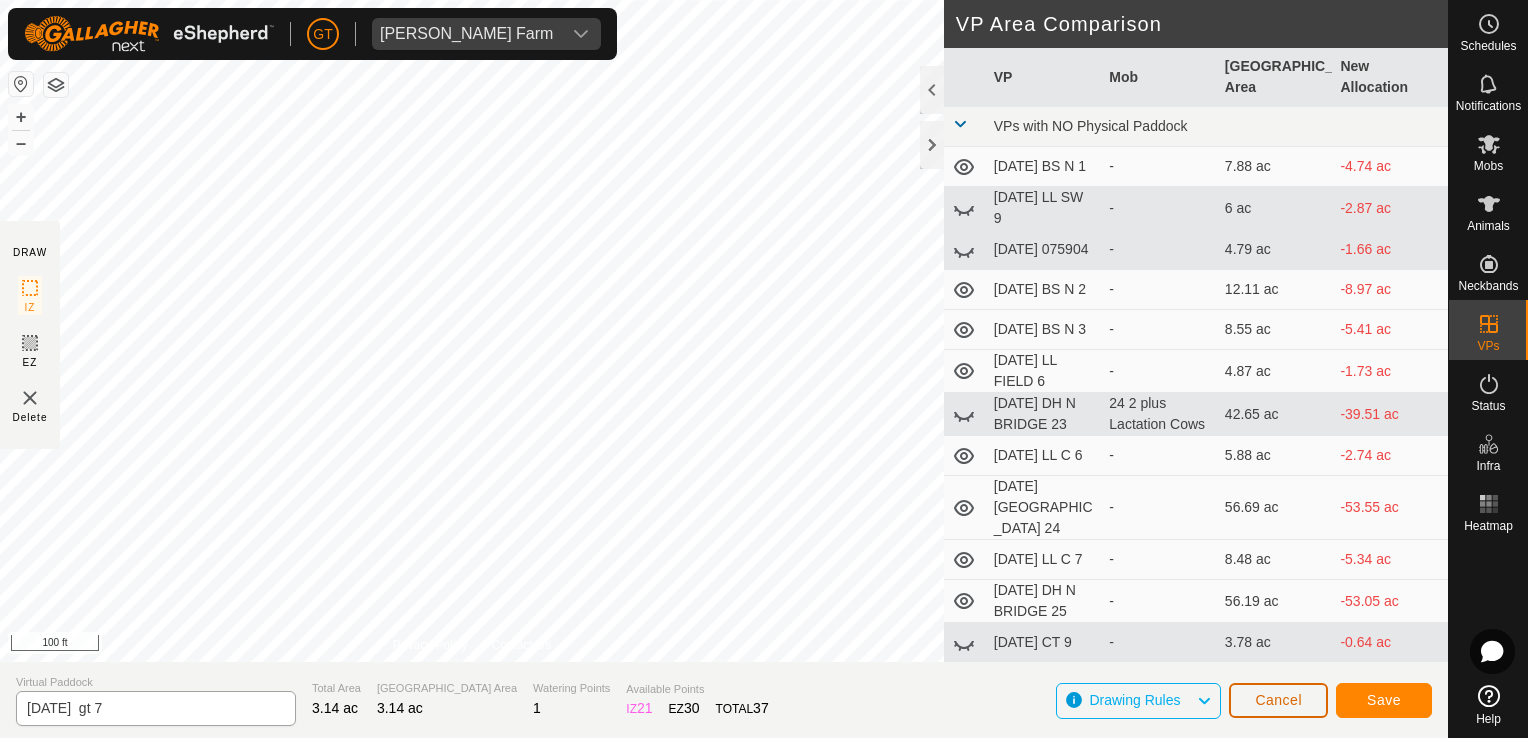 type 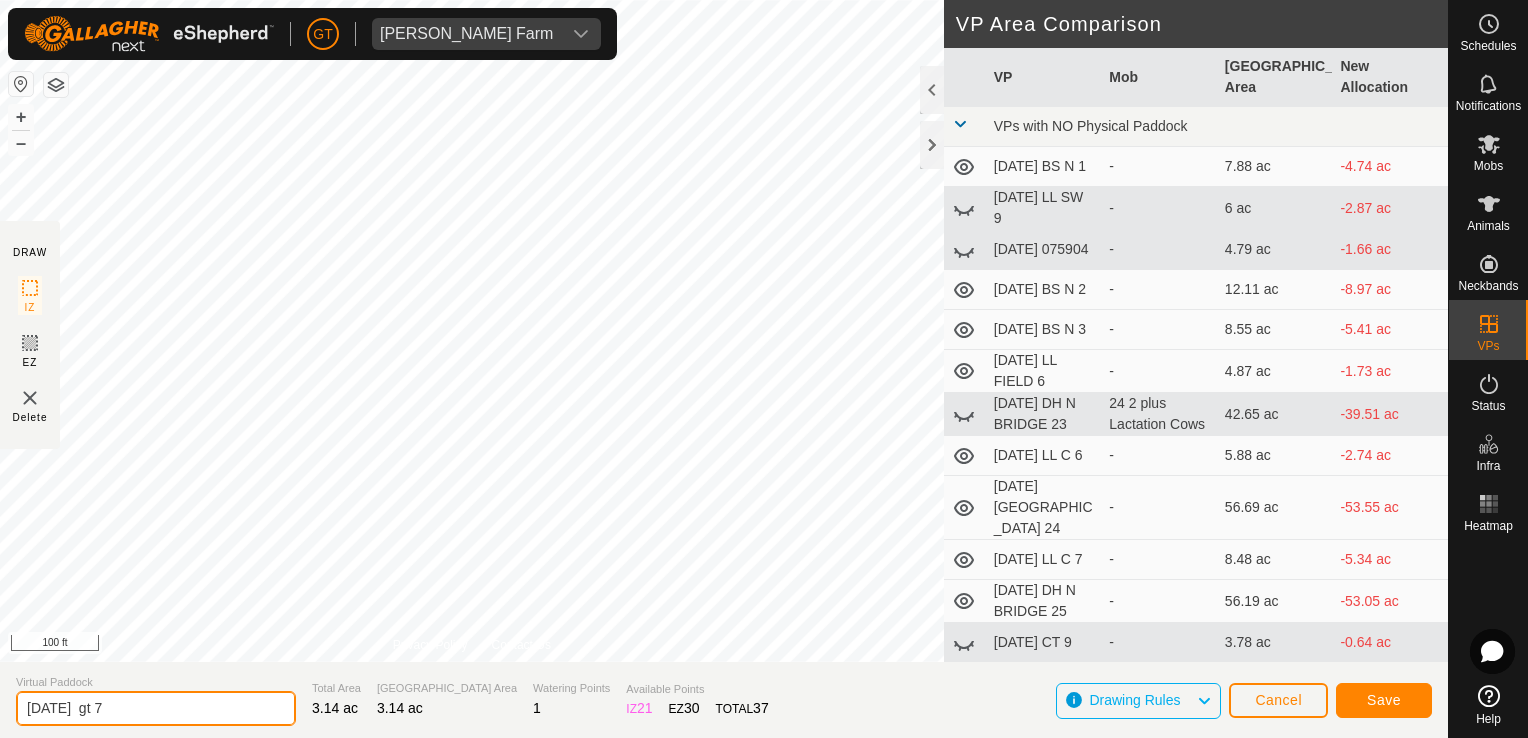 click on "[DATE]  gt 7" 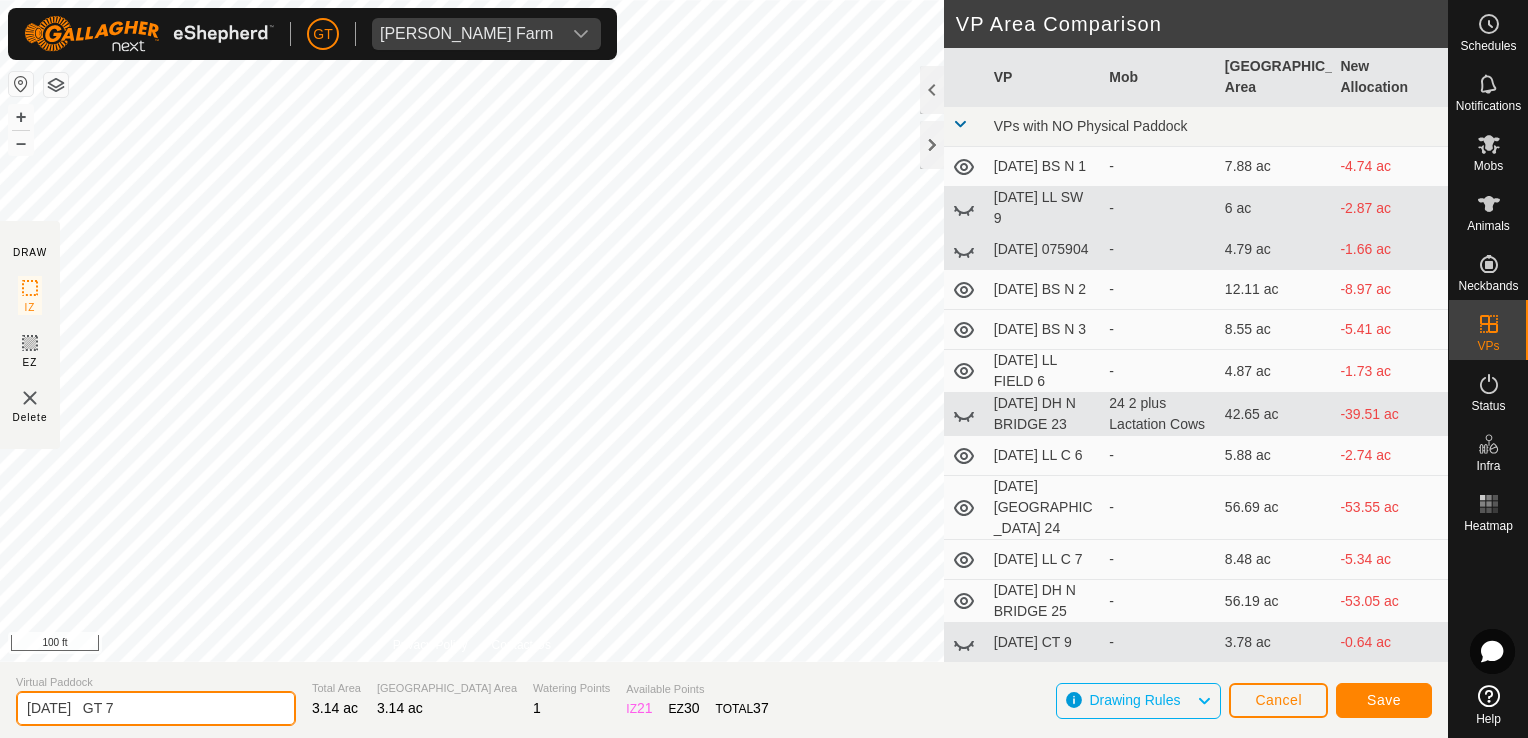 type on "[DATE]   GT 7" 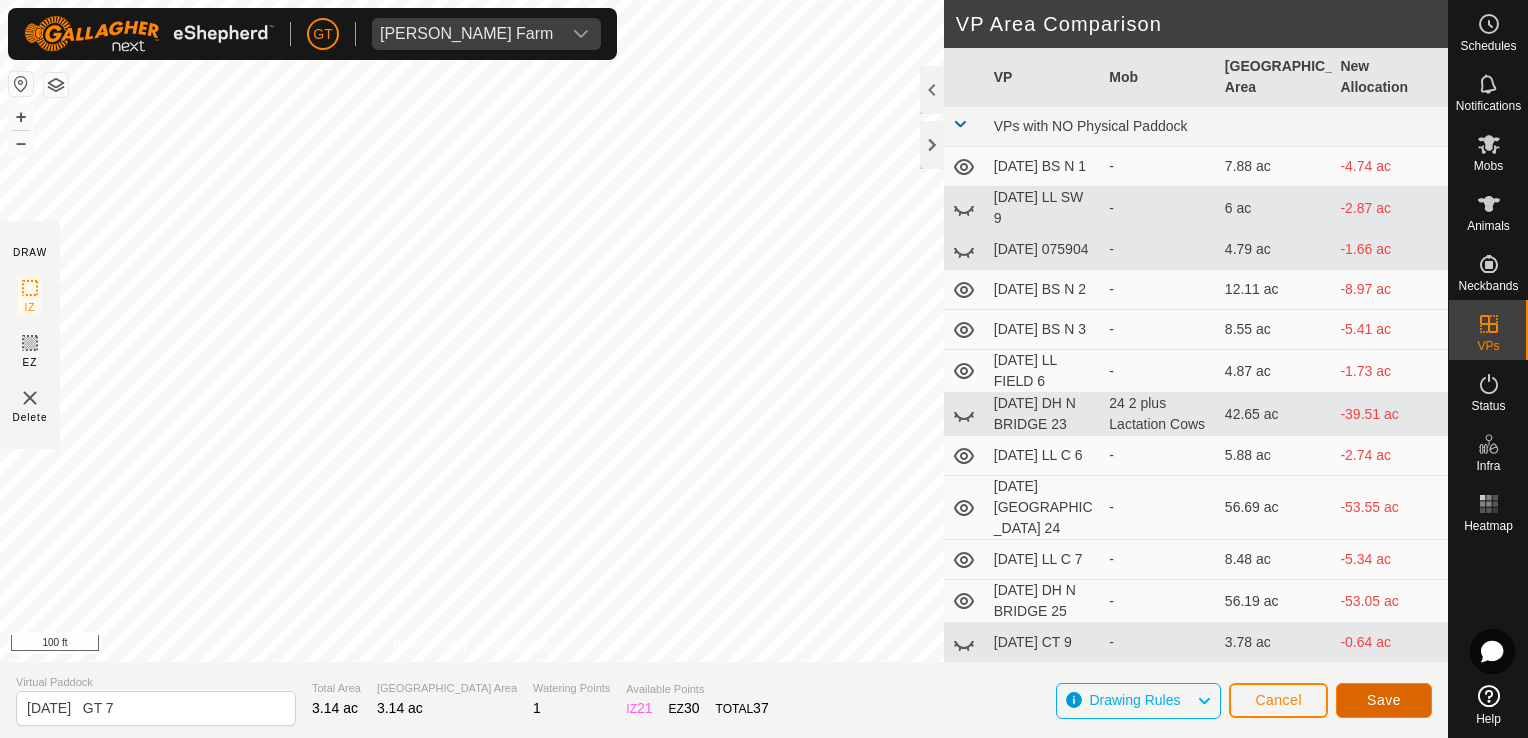 click on "Save" 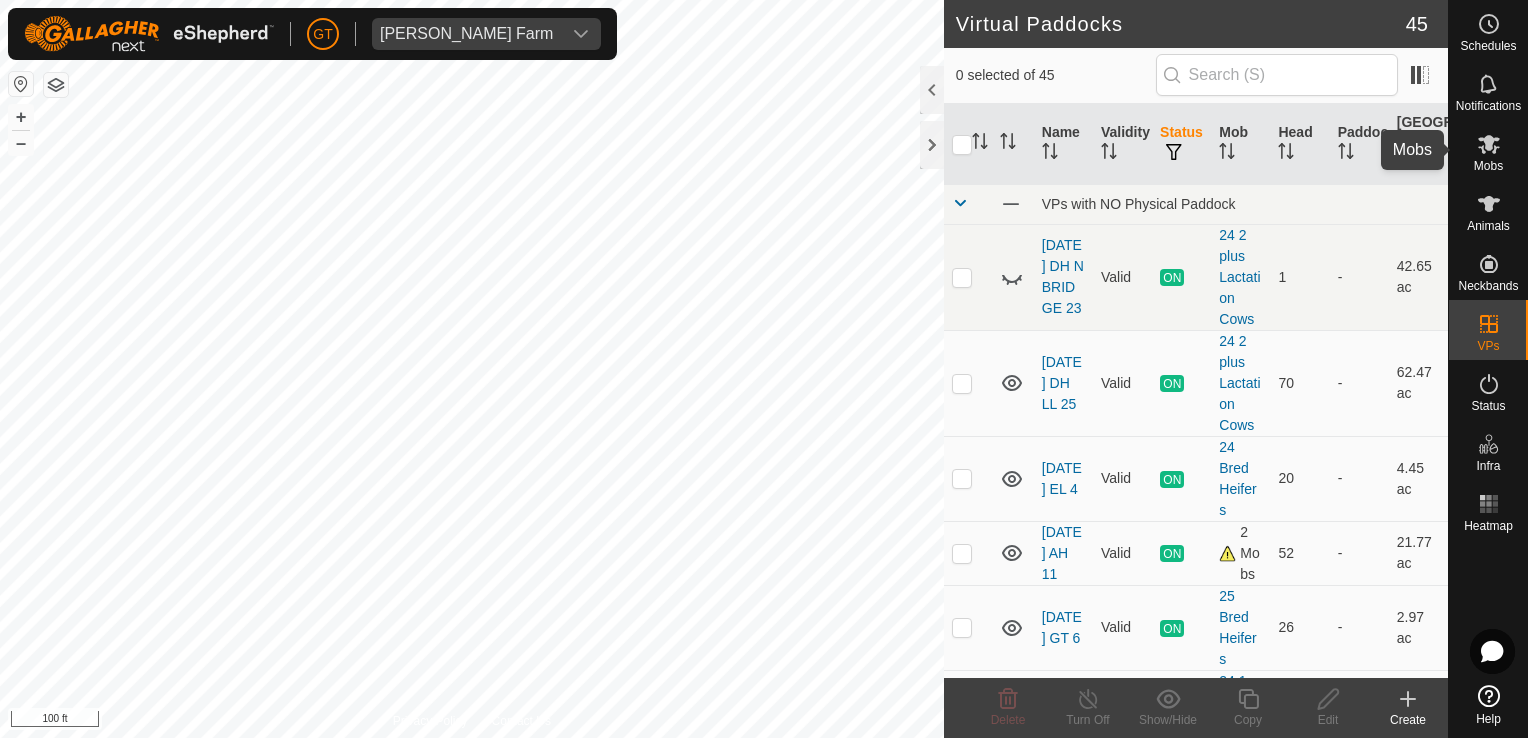 click 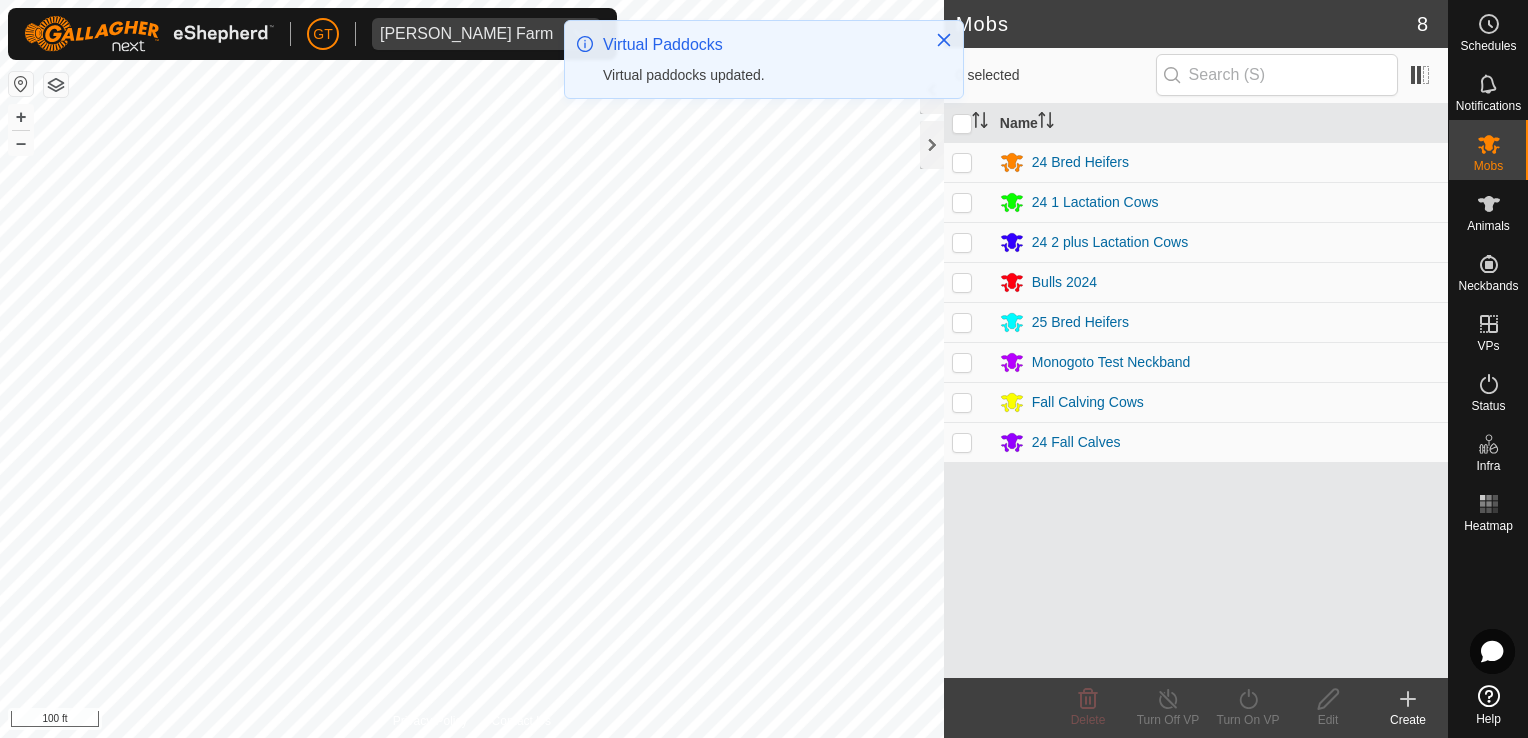 click at bounding box center (962, 322) 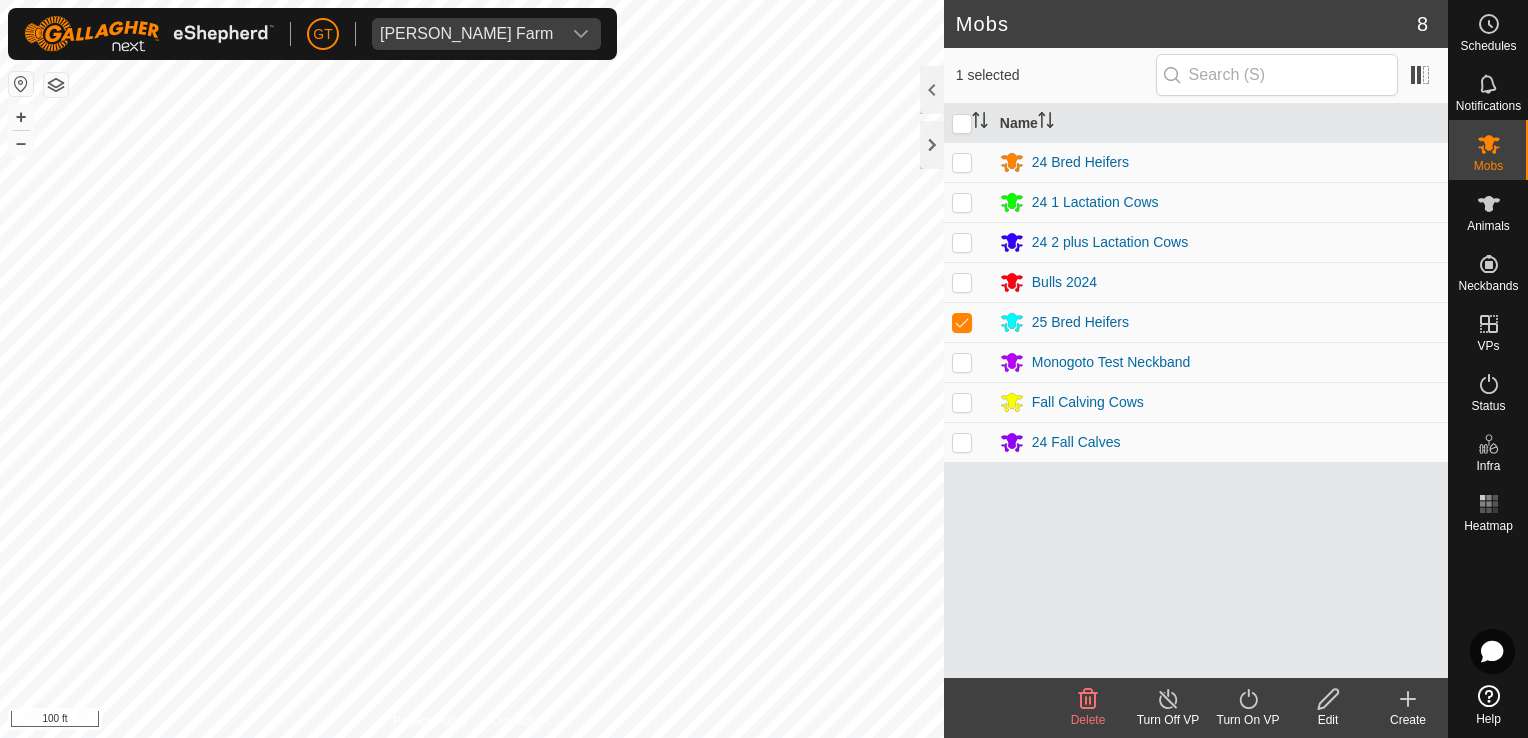 click 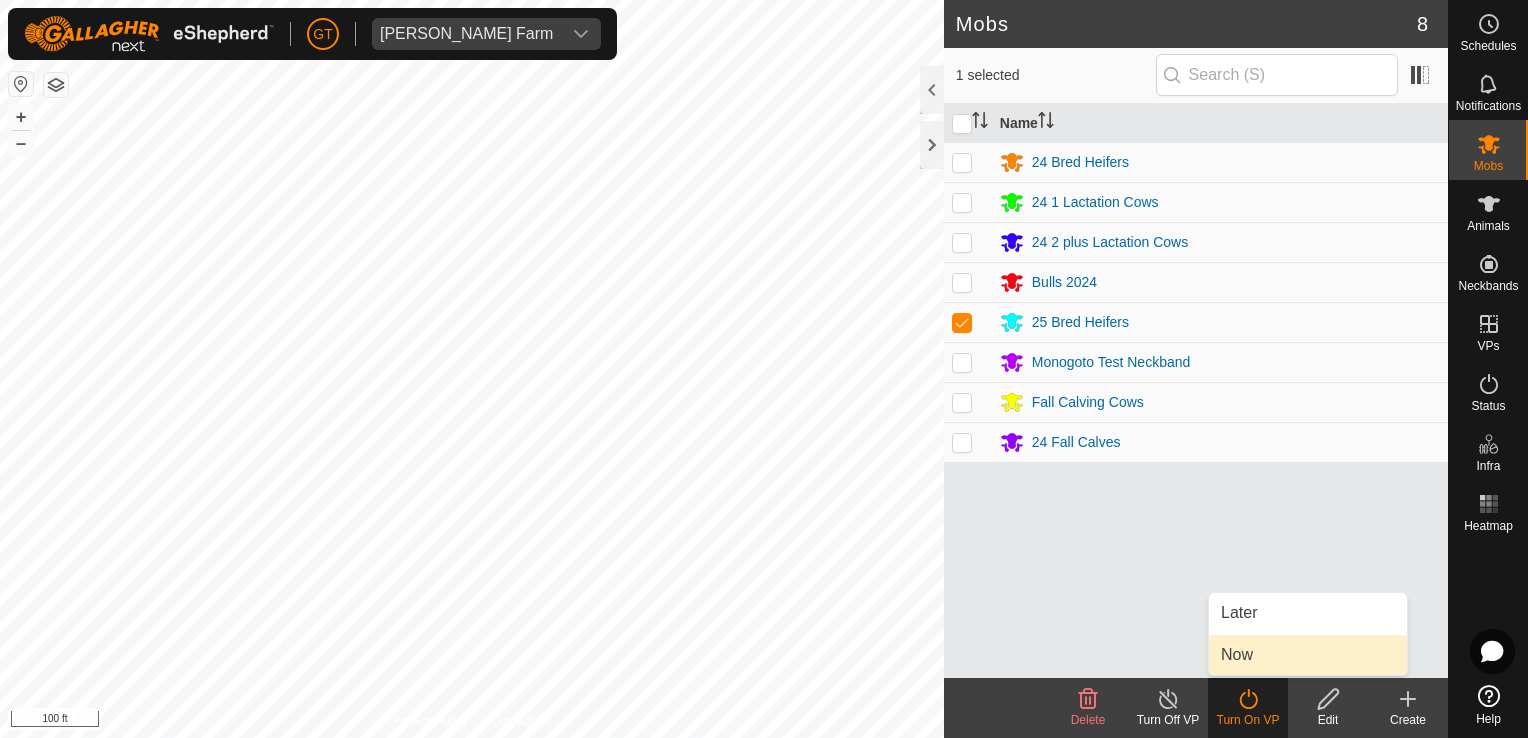 click on "Now" at bounding box center (1308, 655) 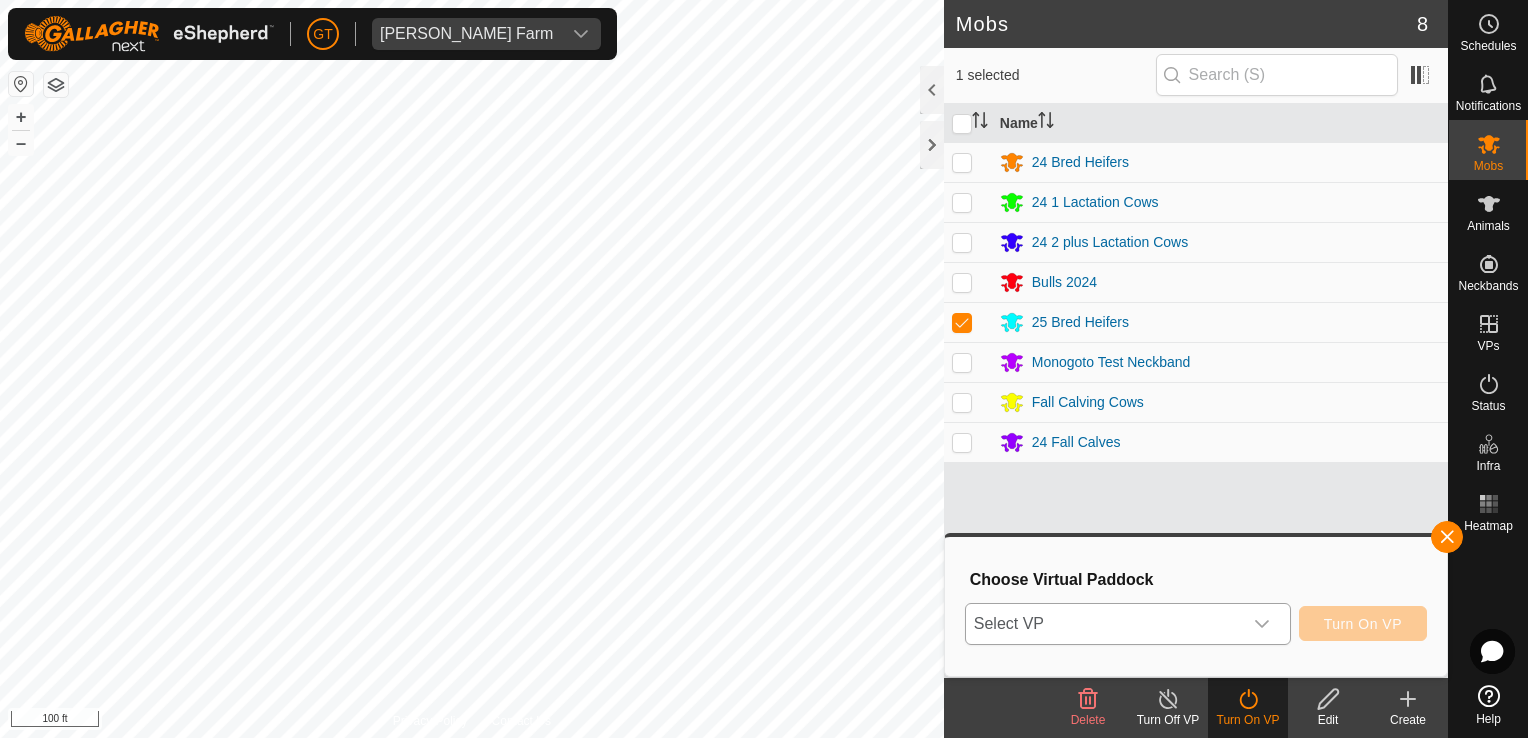 click on "Select VP" at bounding box center (1104, 624) 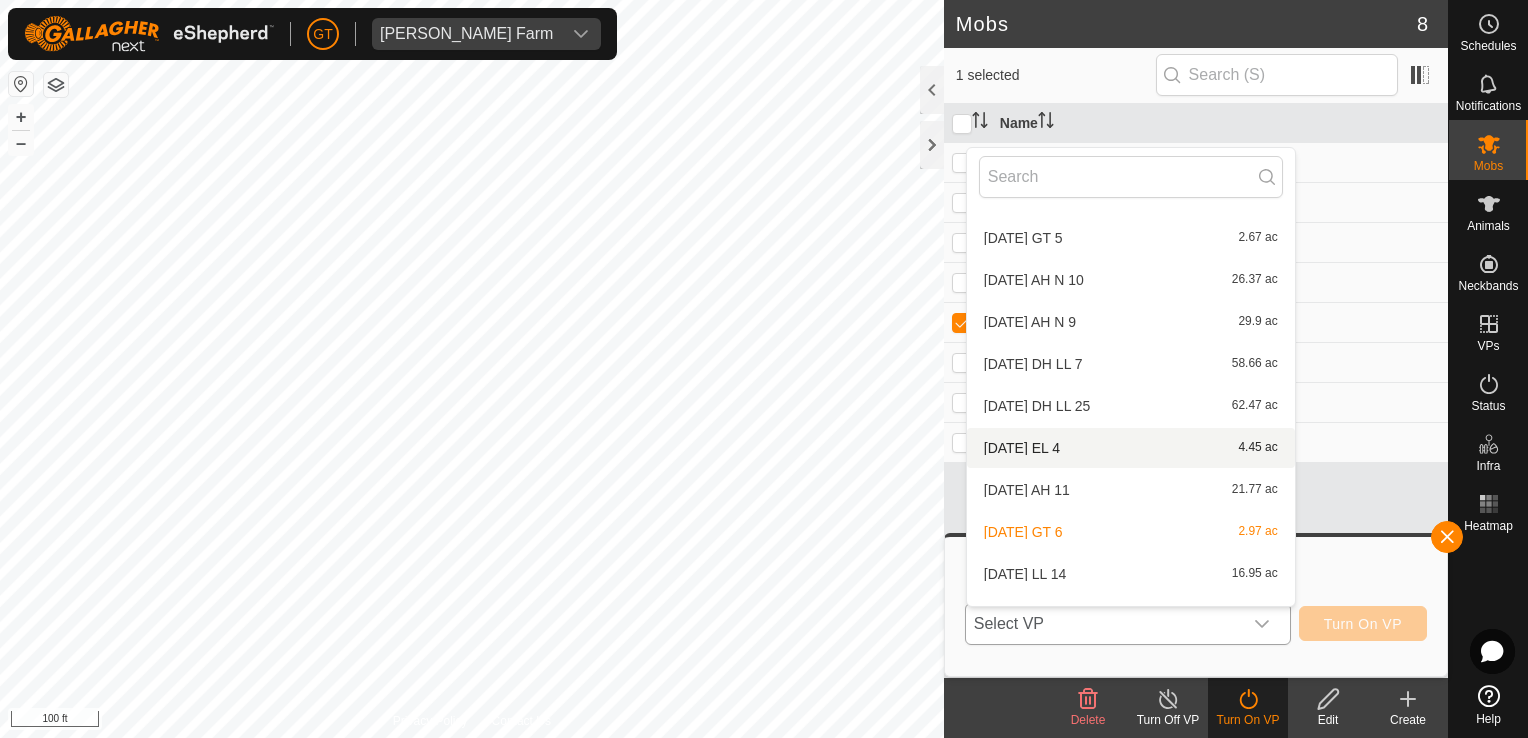 scroll, scrollTop: 1534, scrollLeft: 0, axis: vertical 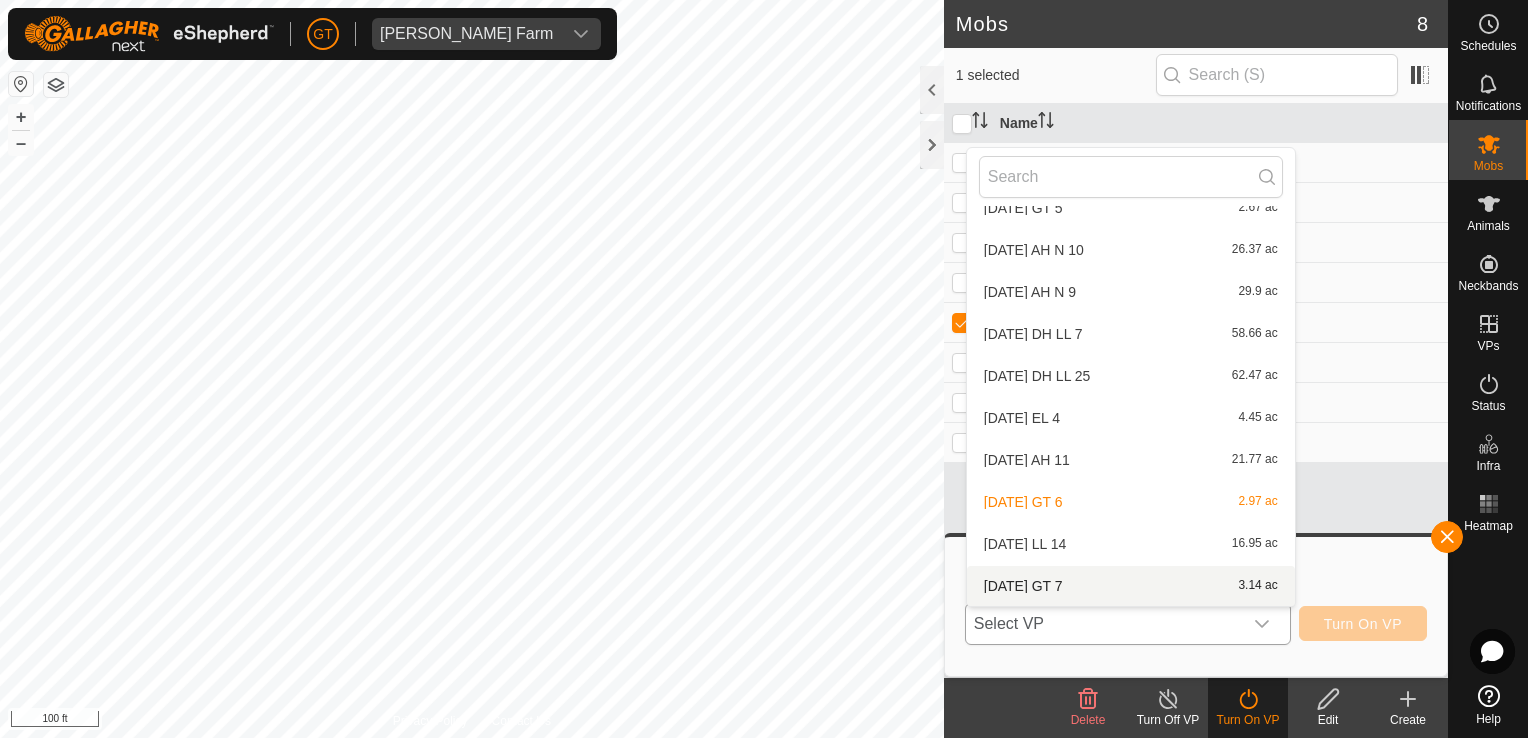 click on "[DATE]   GT 7  3.14 ac" at bounding box center [1131, 586] 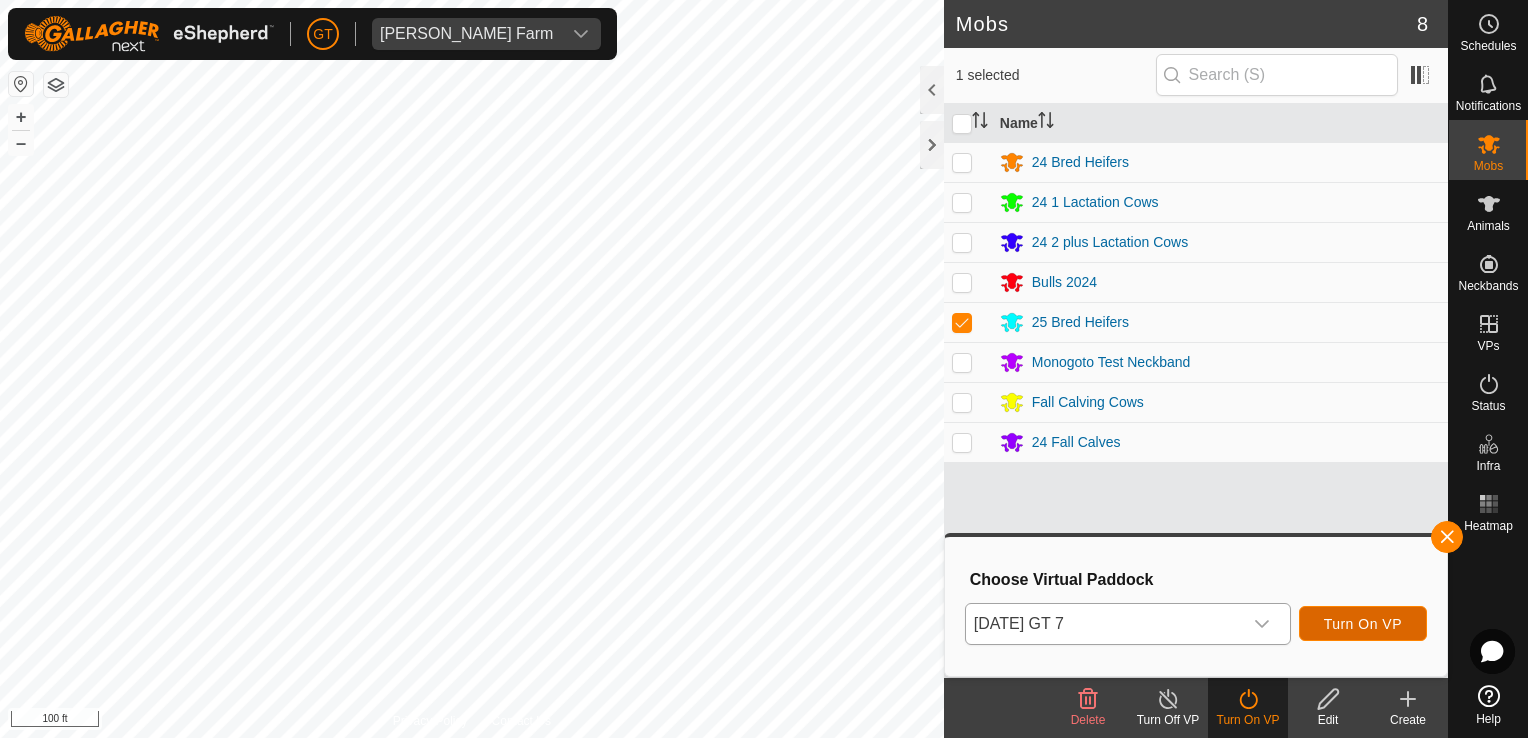 click on "Turn On VP" at bounding box center [1363, 624] 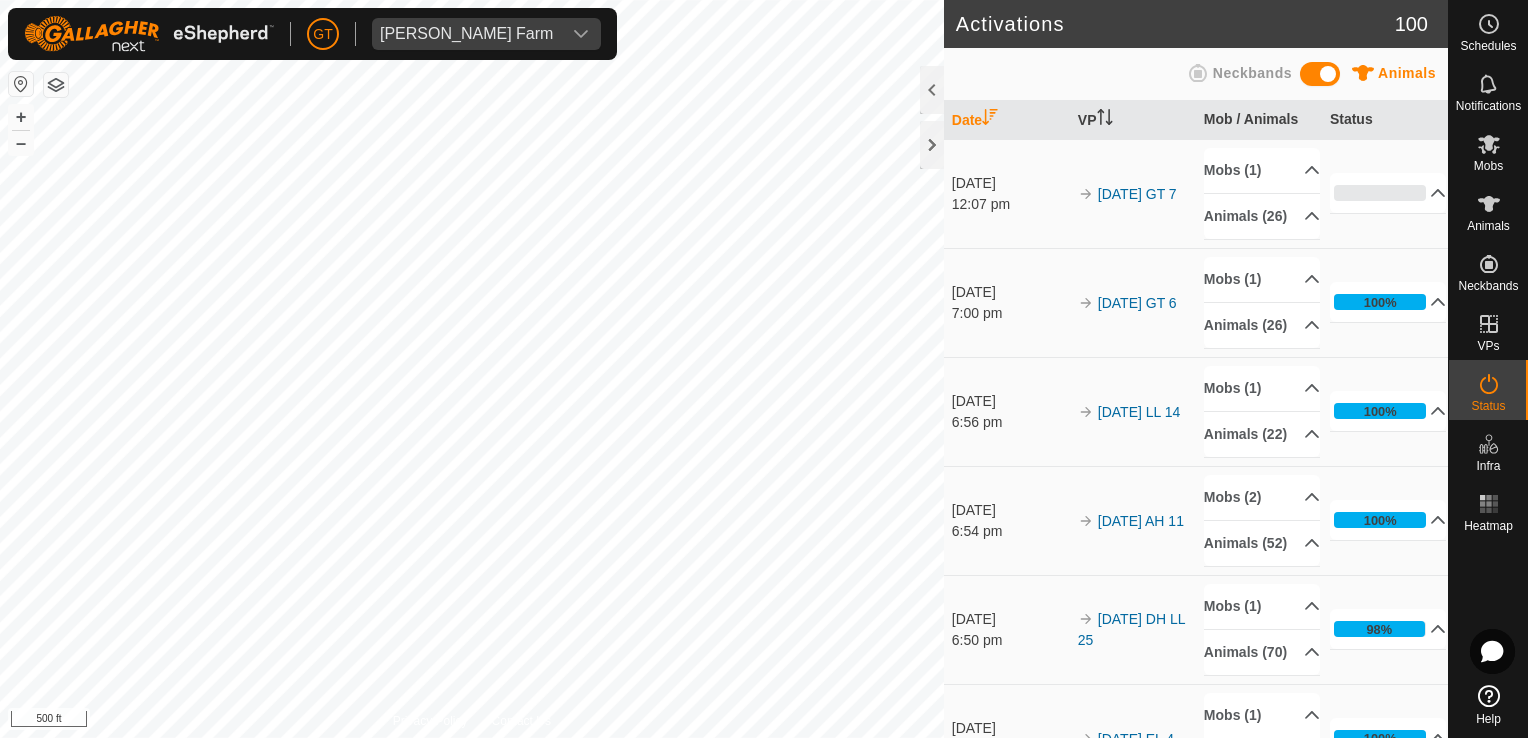 click on "[PERSON_NAME] Farm Schedules Notifications Mobs Animals Neckbands VPs Status Infra Heatmap Help Activations 100 Animals Neckbands   Date   VP   Mob / Animals   Status  [DATE] 12:07 pm 2025-07-12   GT 7 Mobs (1)  25 Bred Heifers  Animals [PHONE_NUMBER]627   24652   24445   24618   24578   631Open   24693   24467   24616   24592   24564   24625   24513   14   24576   24600   24577   24619   24442   24547   24650   642STEER   24675  0% In Progress Pending  26  Sent   0  Completed Confirmed   0  Overridden  0  Cancelled   0  [DATE] 7:00 pm 2025-07-11  GT 6 Mobs (1)  25 Bred Heifers  Animals [PHONE_NUMBER]627   24652   24445   24618   24578   631Open   24693   24467   24616   24592   24564   24625   24513   14   24576   24600   24577   24619   24442   24547   24650   642STEER   24675  100% In Progress Pending  0  Sent   0  Completed Confirmed   26  Overridden  0  Cancelled   0  [DATE] 6:56 pm 2025-07-11  LL  14 Mobs (1)  24 1 Lactation Cows  Animals (22)" at bounding box center [764, 369] 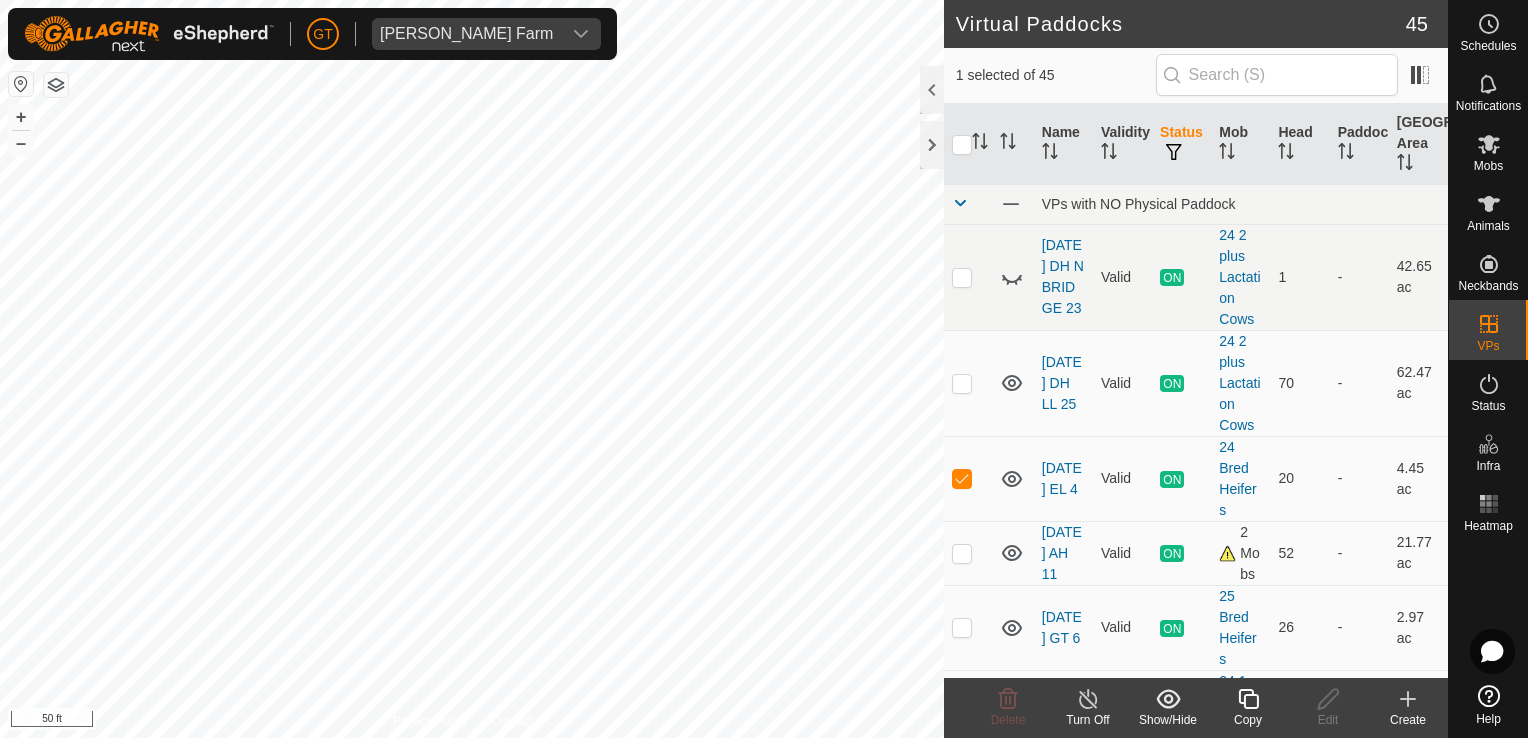 click 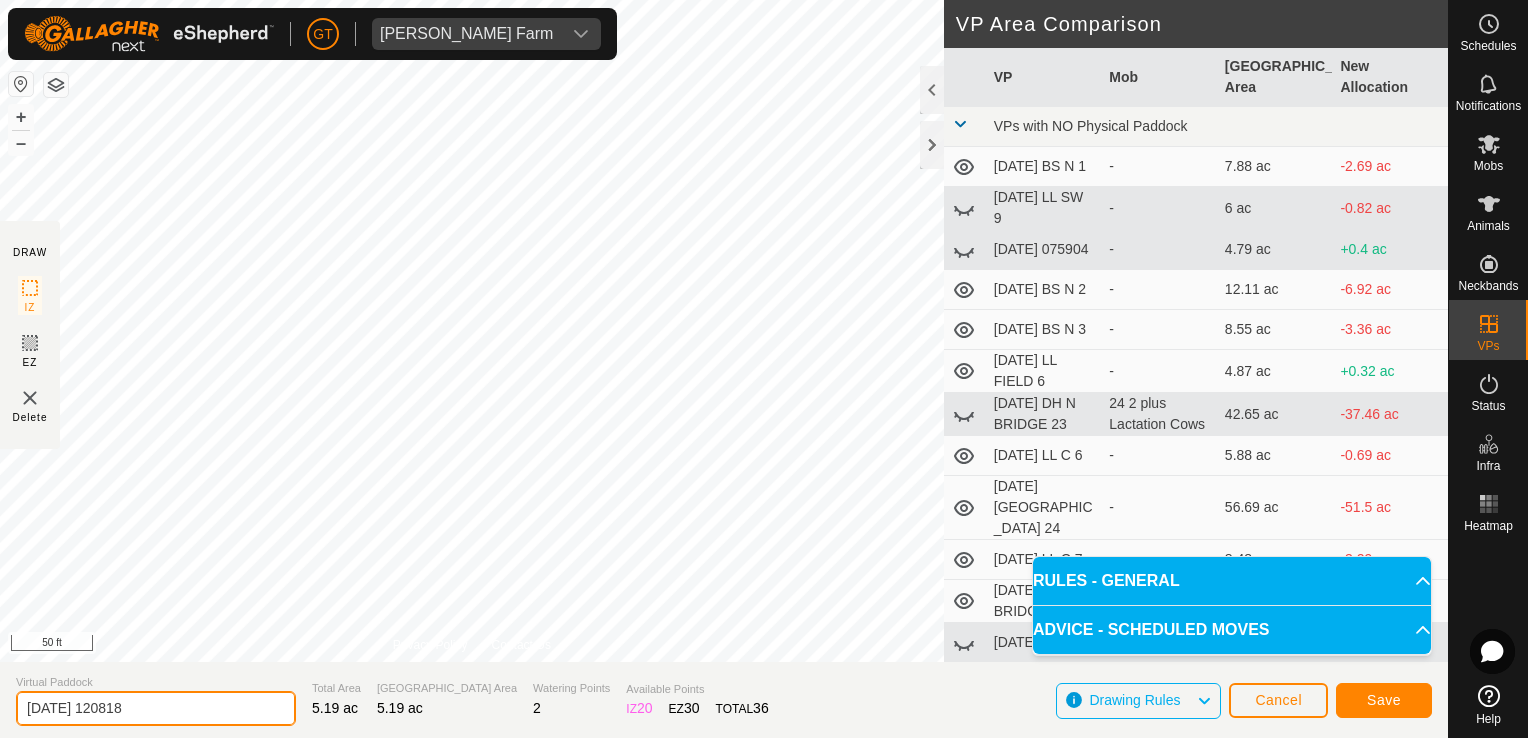 click on "[DATE] 120818" 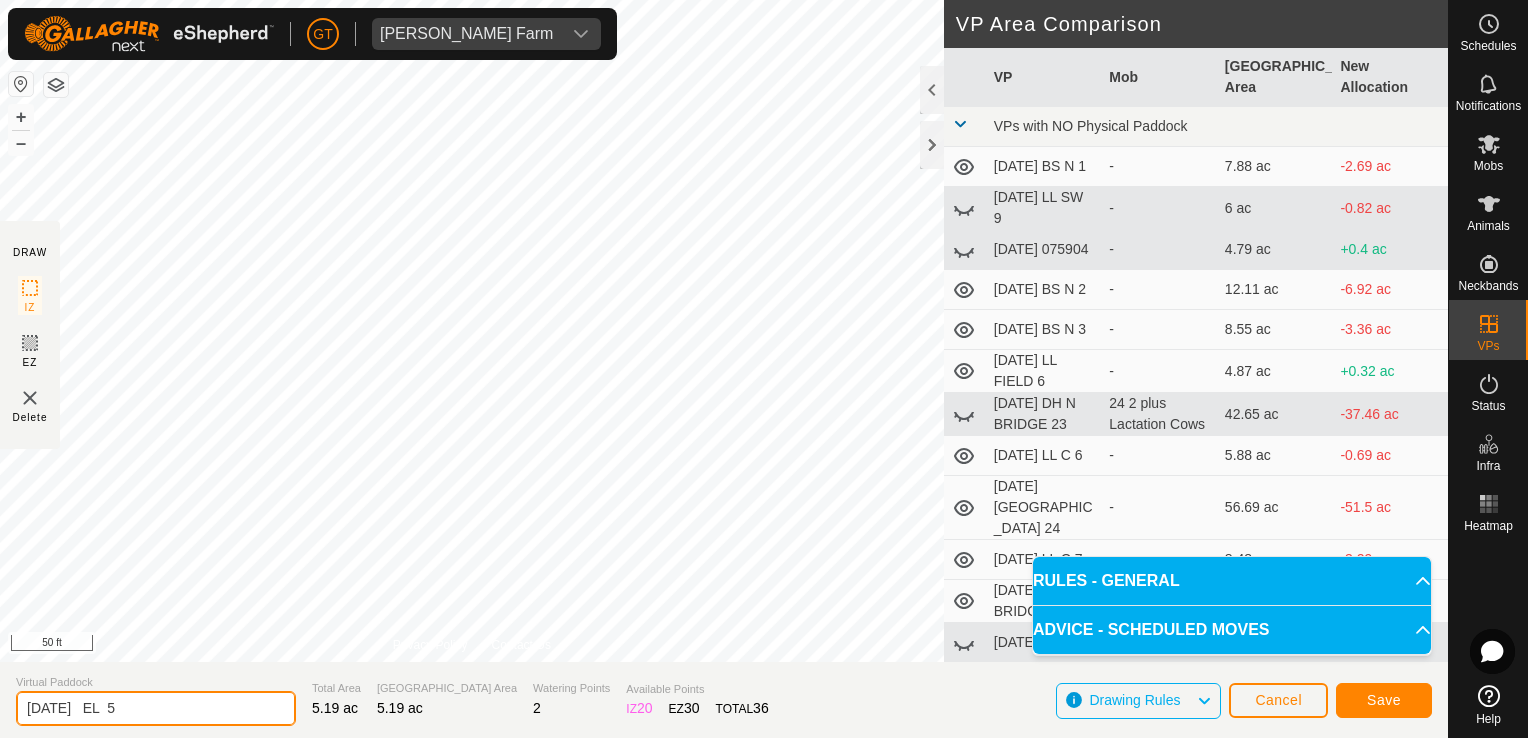 type on "[DATE]   EL  5" 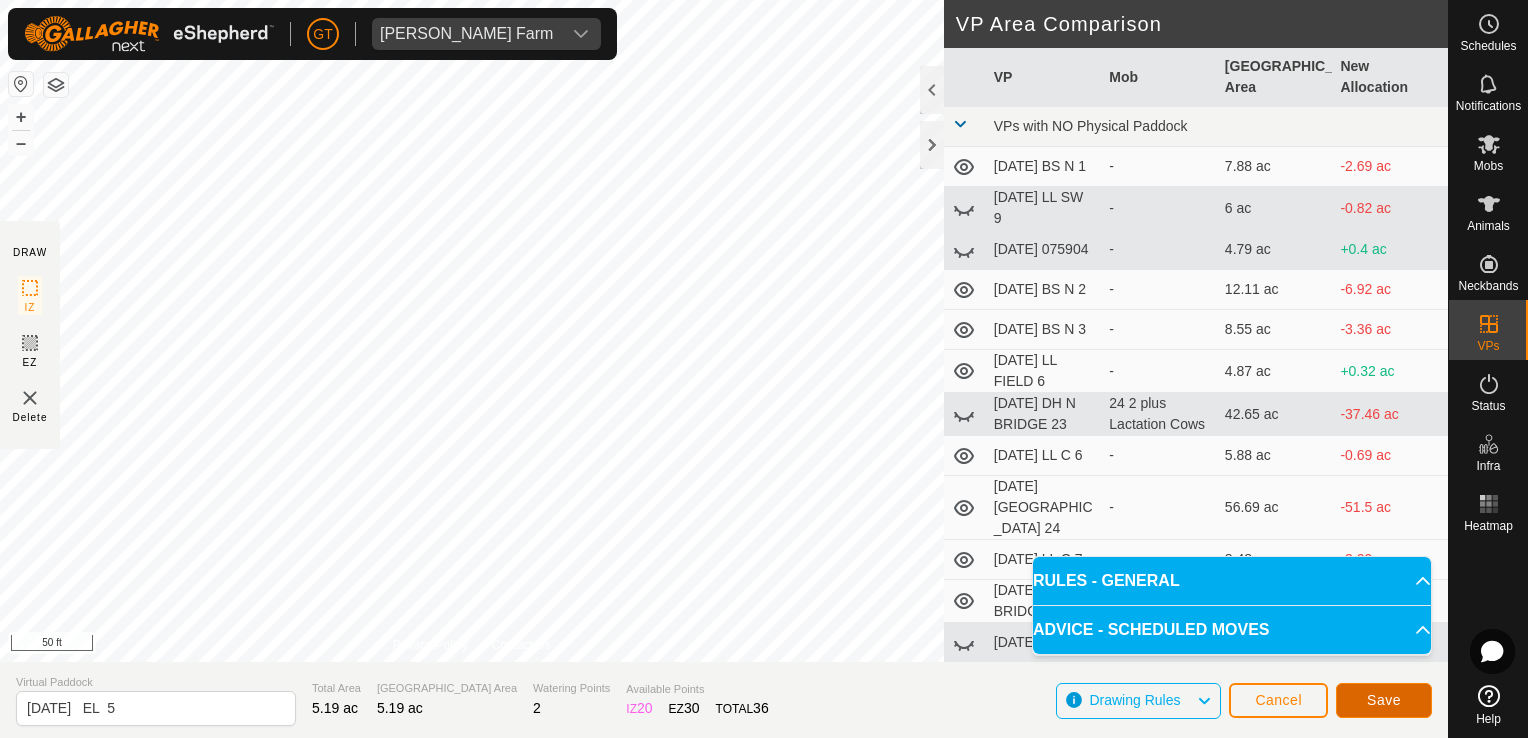 click on "Save" 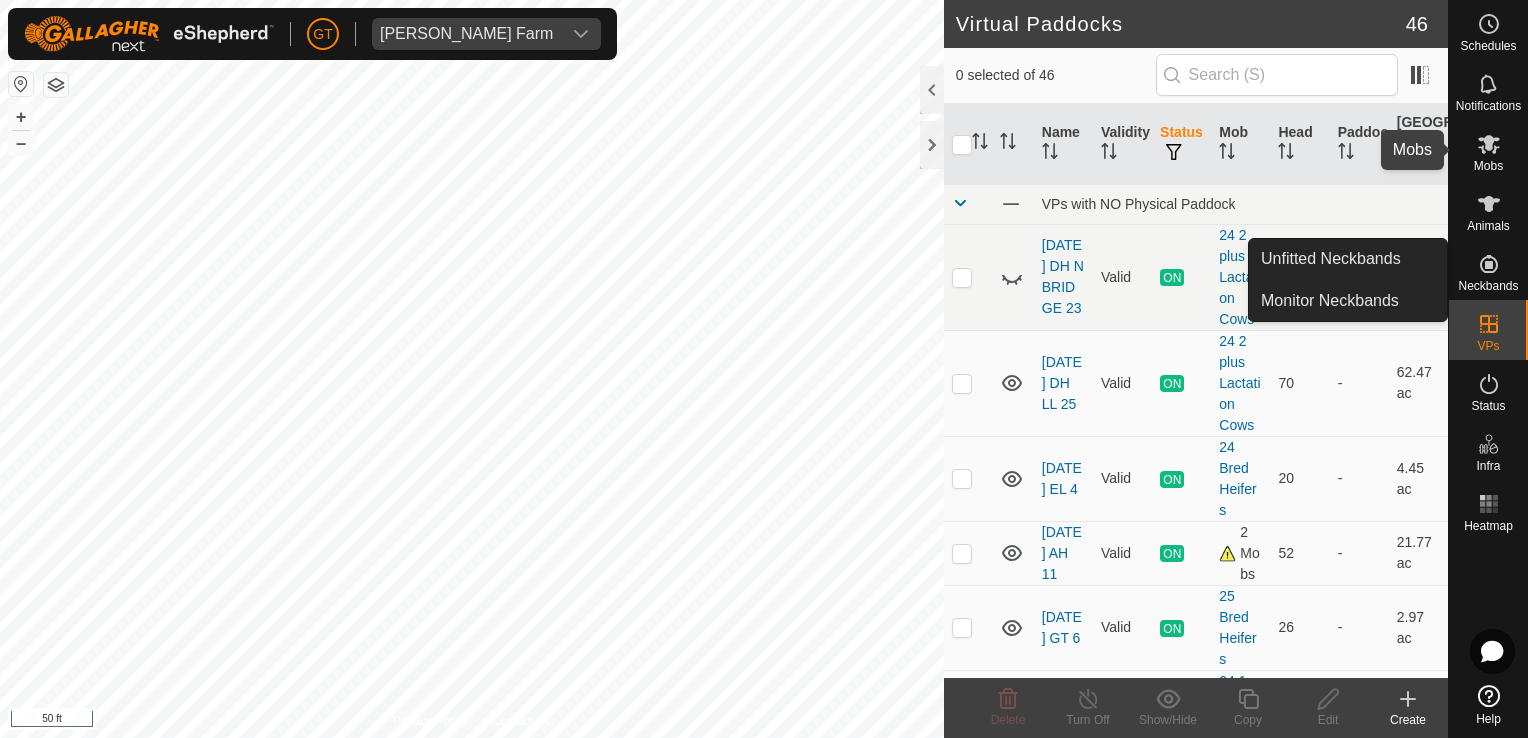 click at bounding box center (1489, 144) 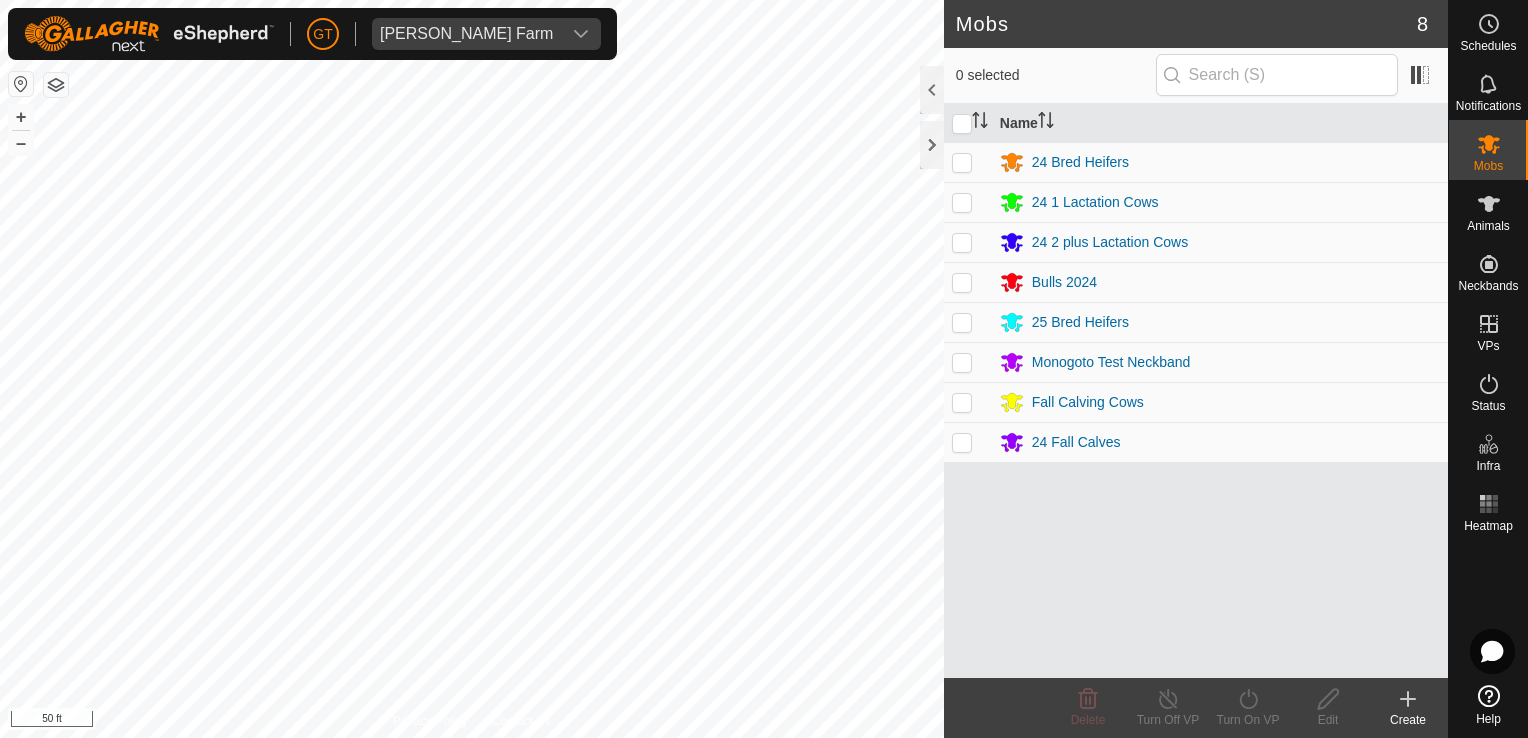 click at bounding box center (962, 162) 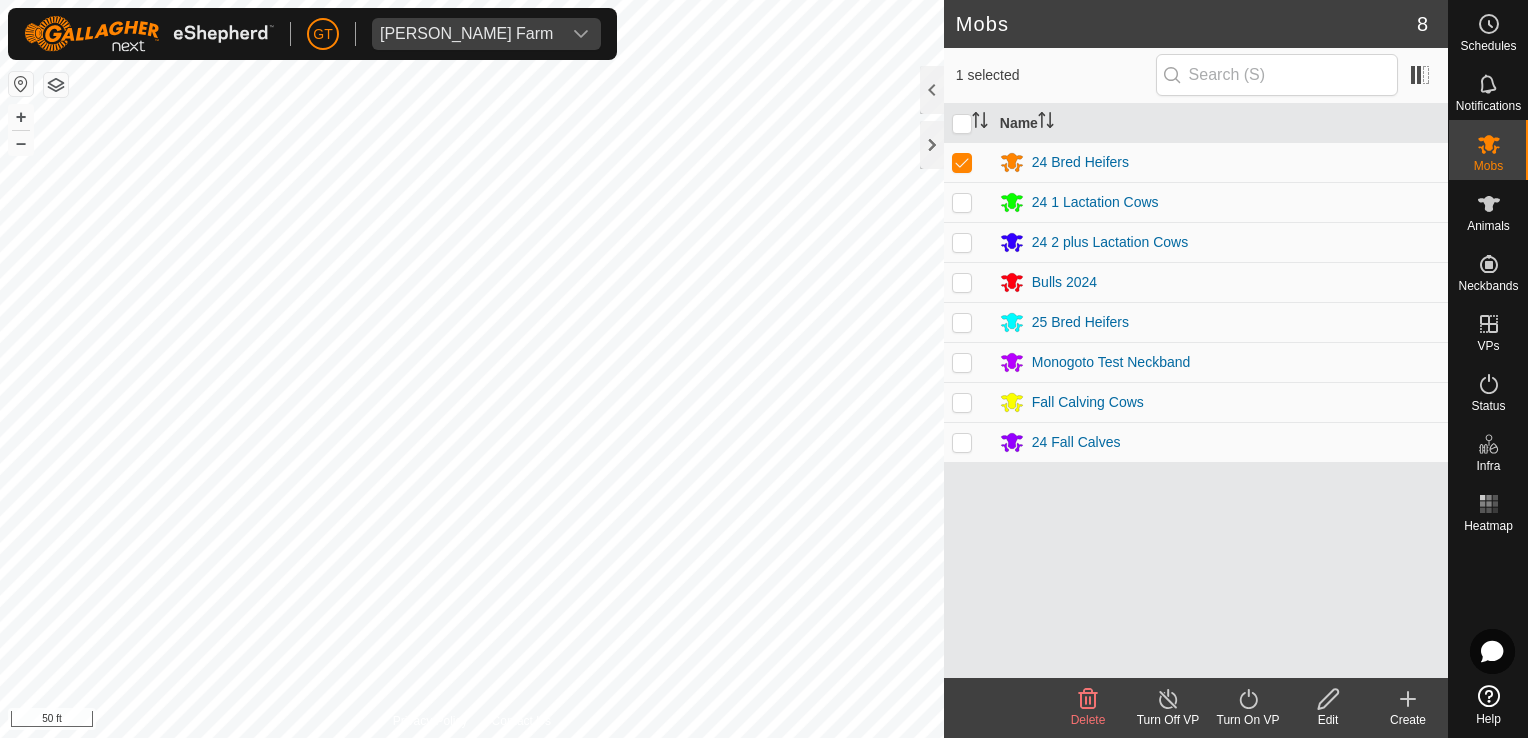 click 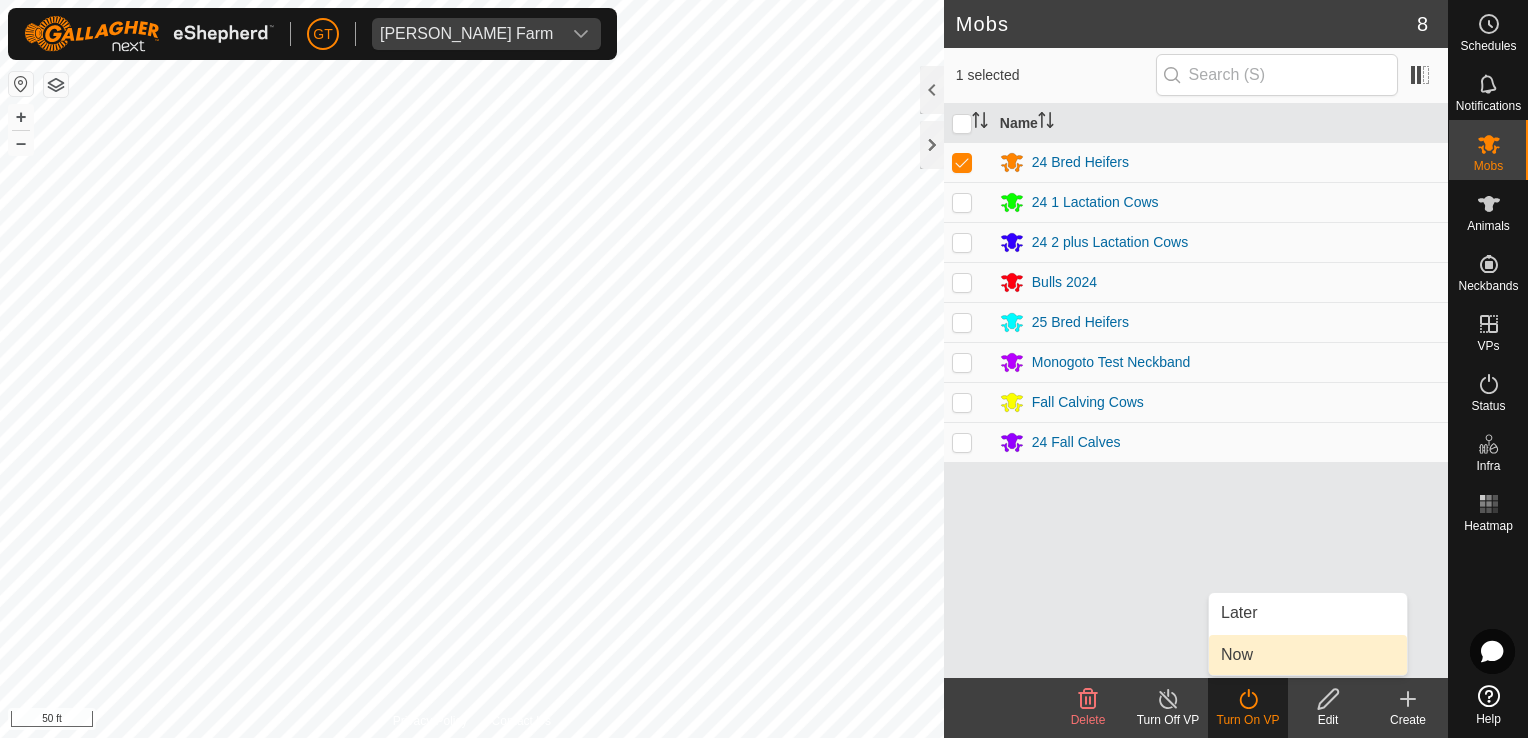 click on "Now" at bounding box center [1308, 655] 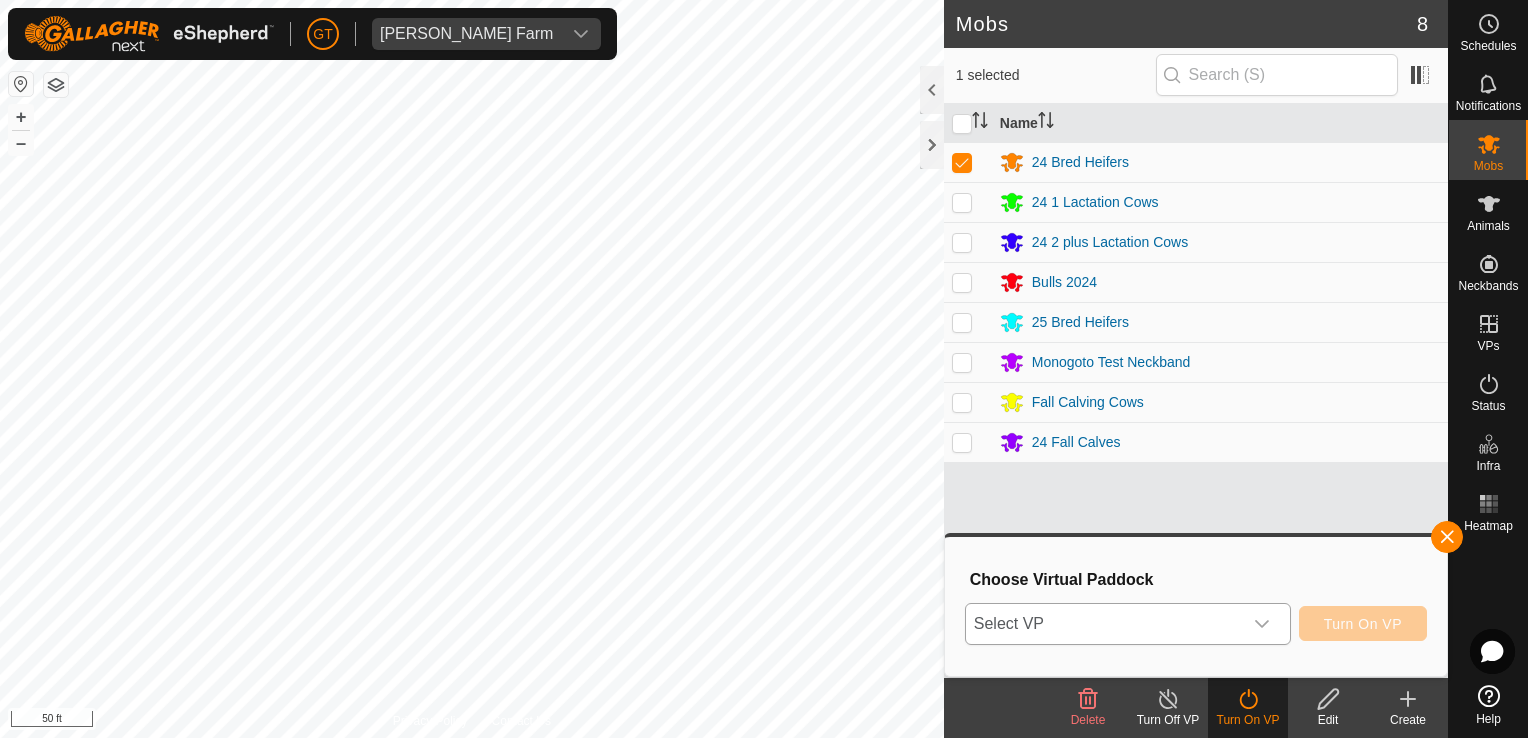 click 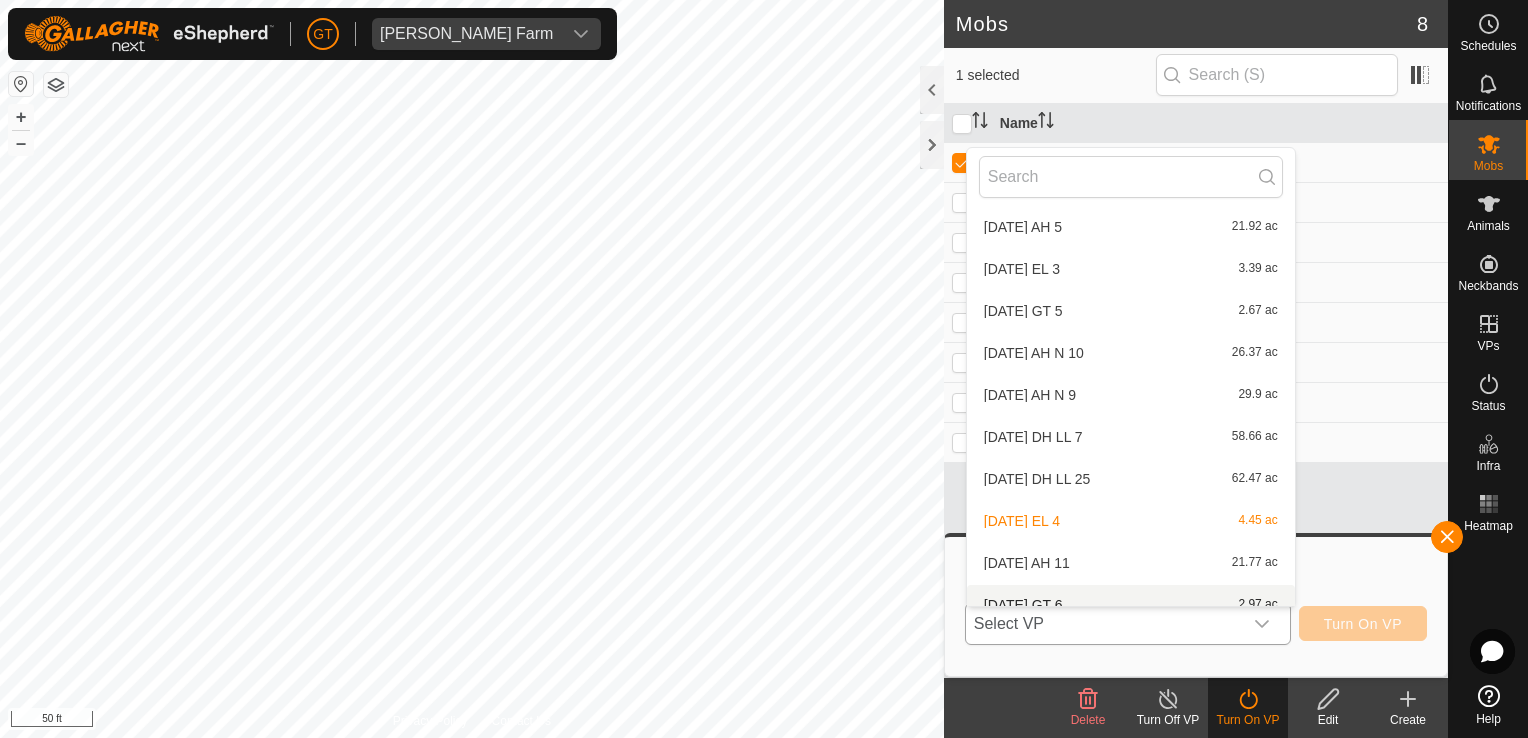scroll, scrollTop: 1576, scrollLeft: 0, axis: vertical 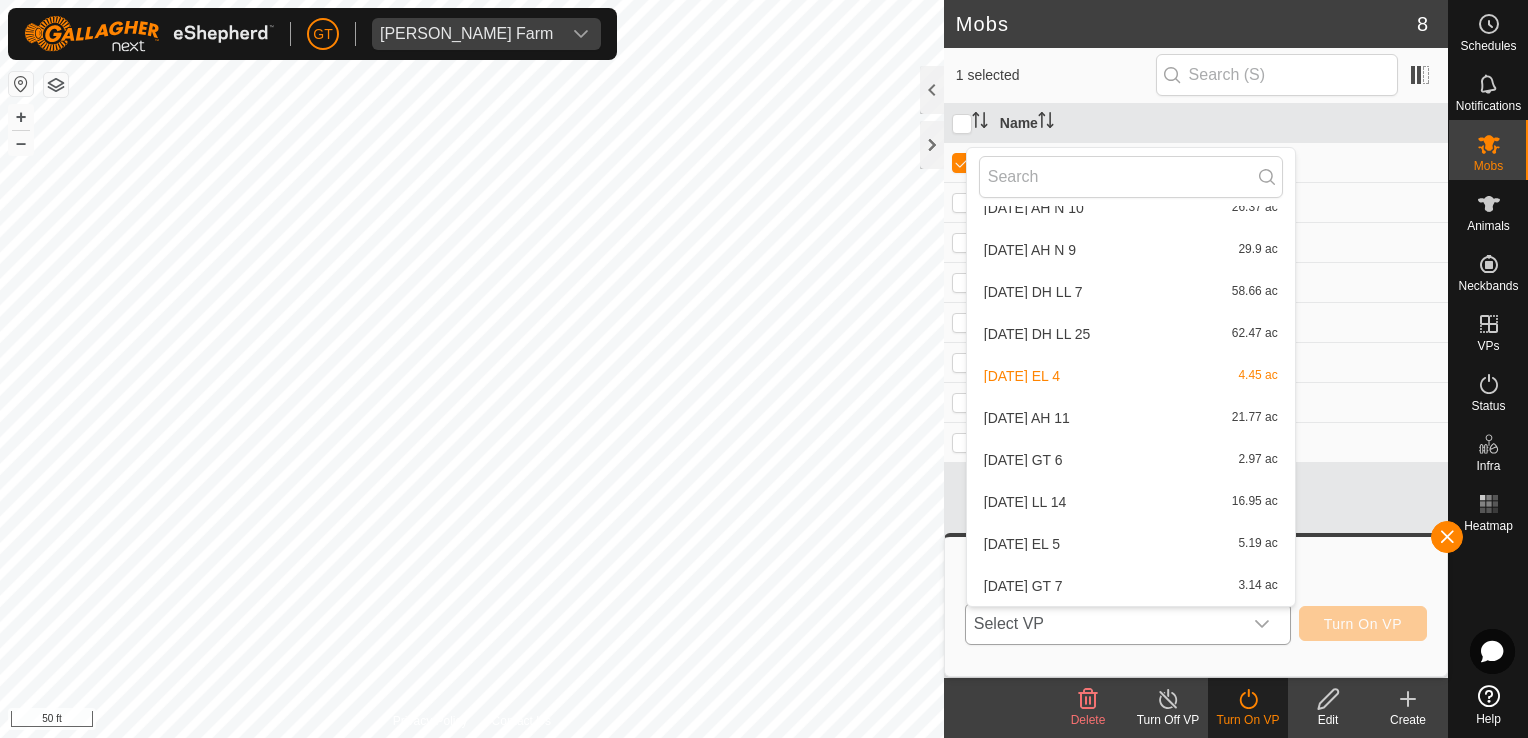 click on "[DATE]   EL  5  5.19 ac" at bounding box center [1131, 544] 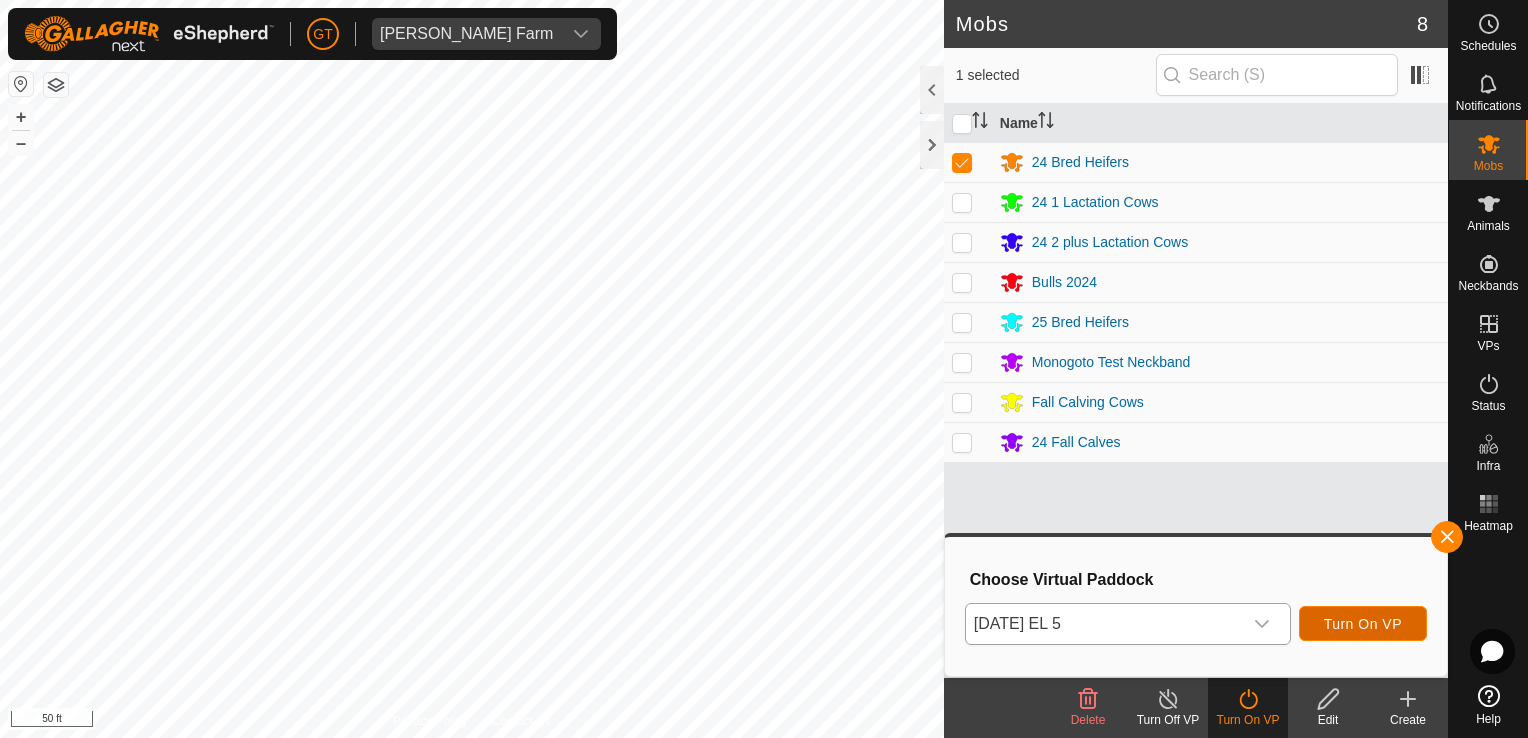 click on "Turn On VP" at bounding box center (1363, 624) 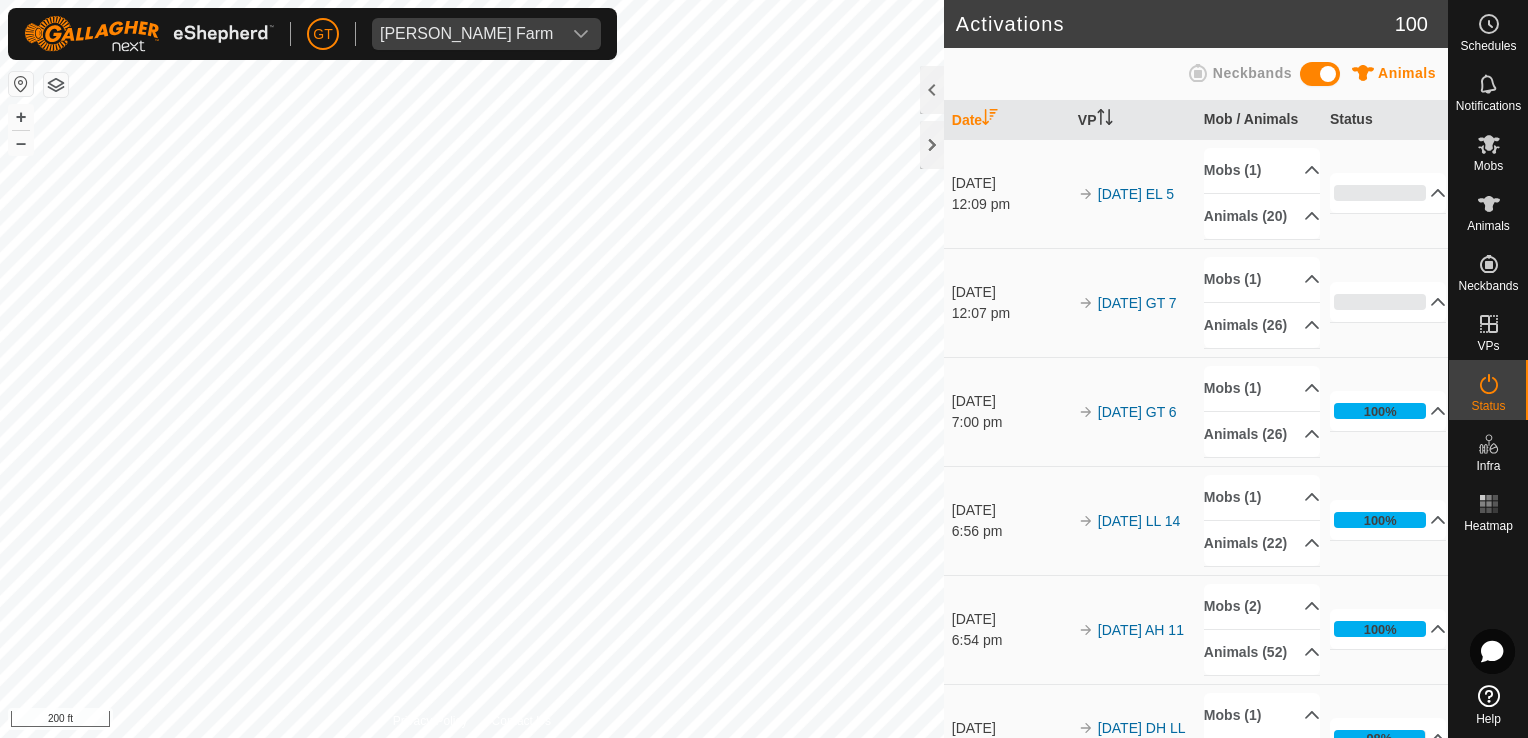 click on "[PERSON_NAME] Farm Schedules Notifications Mobs Animals Neckbands VPs Status Infra Heatmap Help Activations 100 Animals Neckbands   Date   VP   Mob / Animals   Status  [DATE] 12:09 pm 2025-07-12   EL  5 Mobs (1)  24 Bred Heifers  Animals [PHONE_NUMBER]5   706   707   704   712   714   711   708   702   715   717   716   705   709   700   703  0% In Progress Pending  20  Sent   0  Completed Confirmed   0  Overridden  0  Cancelled   0  [DATE] 12:07 pm 2025-07-12   GT 7 Mobs (1)  25 Bred Heifers  Animals [PHONE_NUMBER]627   24652   24445   24618   24578   631Open   24693   24467   24616   24592   24564   24625   24513   14   24576   24600   24577   24619   24442   24547   24650   642STEER   24675  0% In Progress Pending  26  Sent   0  Completed Confirmed   0  Overridden  0  Cancelled   0  [DATE] 7:00 pm 2025-07-11  GT 6 Mobs (1)  25 Bred Heifers  Animals [PHONE_NUMBER]627   24652   24445   24618   24578   631Open   24693   24467   14" at bounding box center [764, 369] 